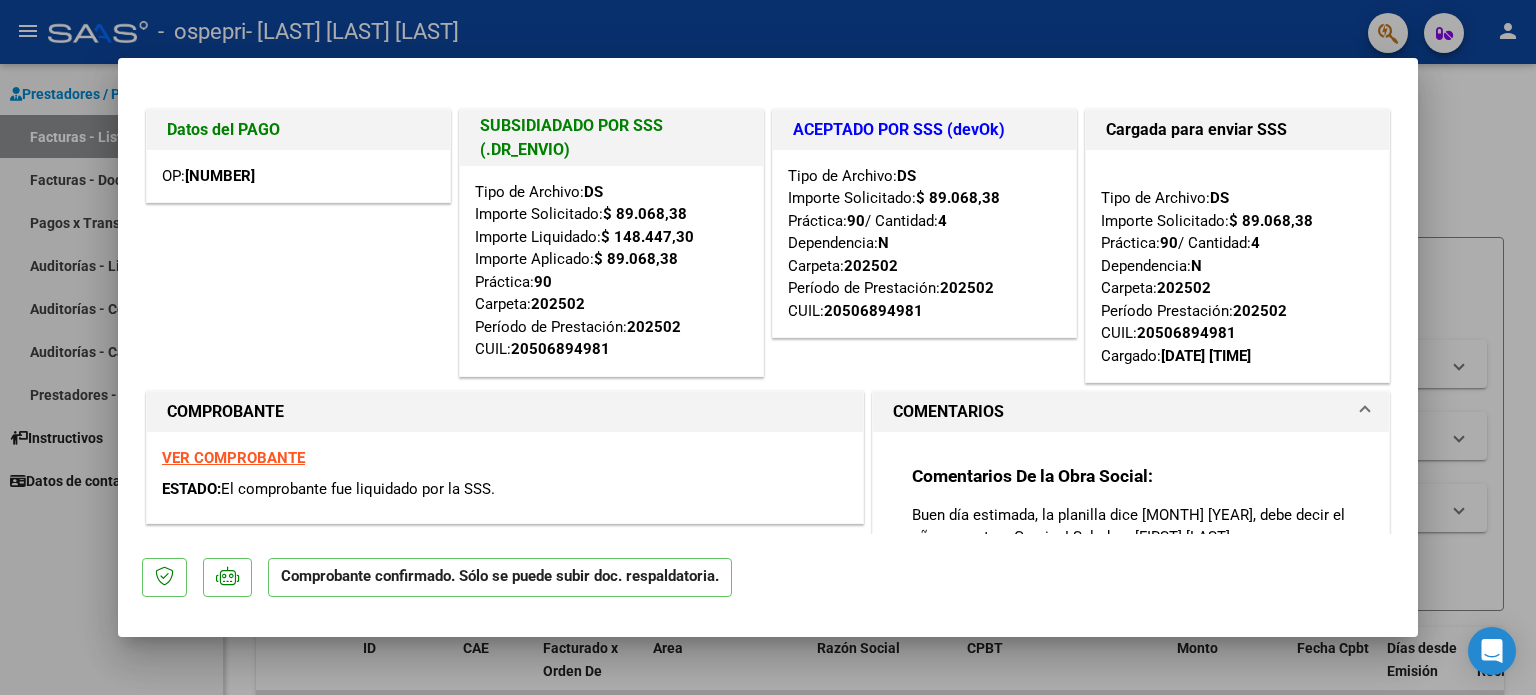 scroll, scrollTop: 0, scrollLeft: 0, axis: both 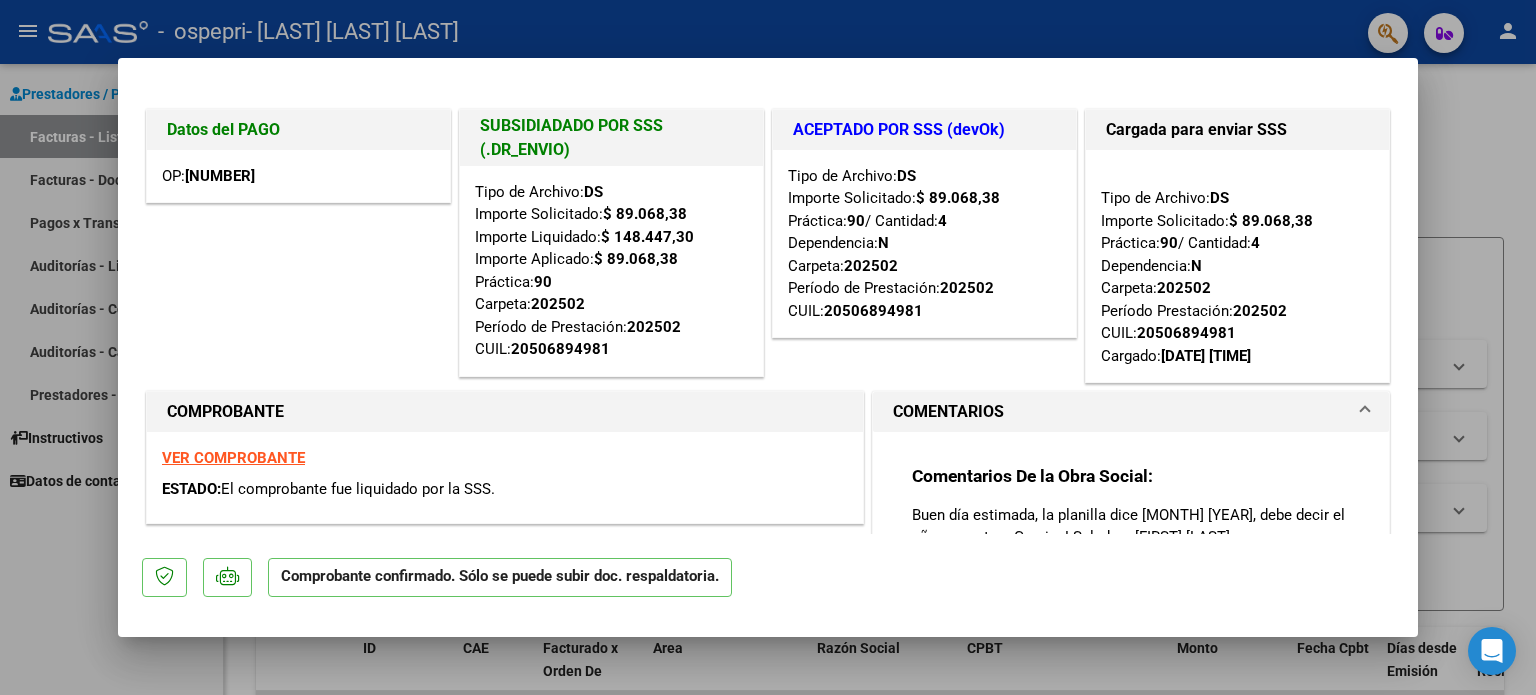 click at bounding box center (768, 347) 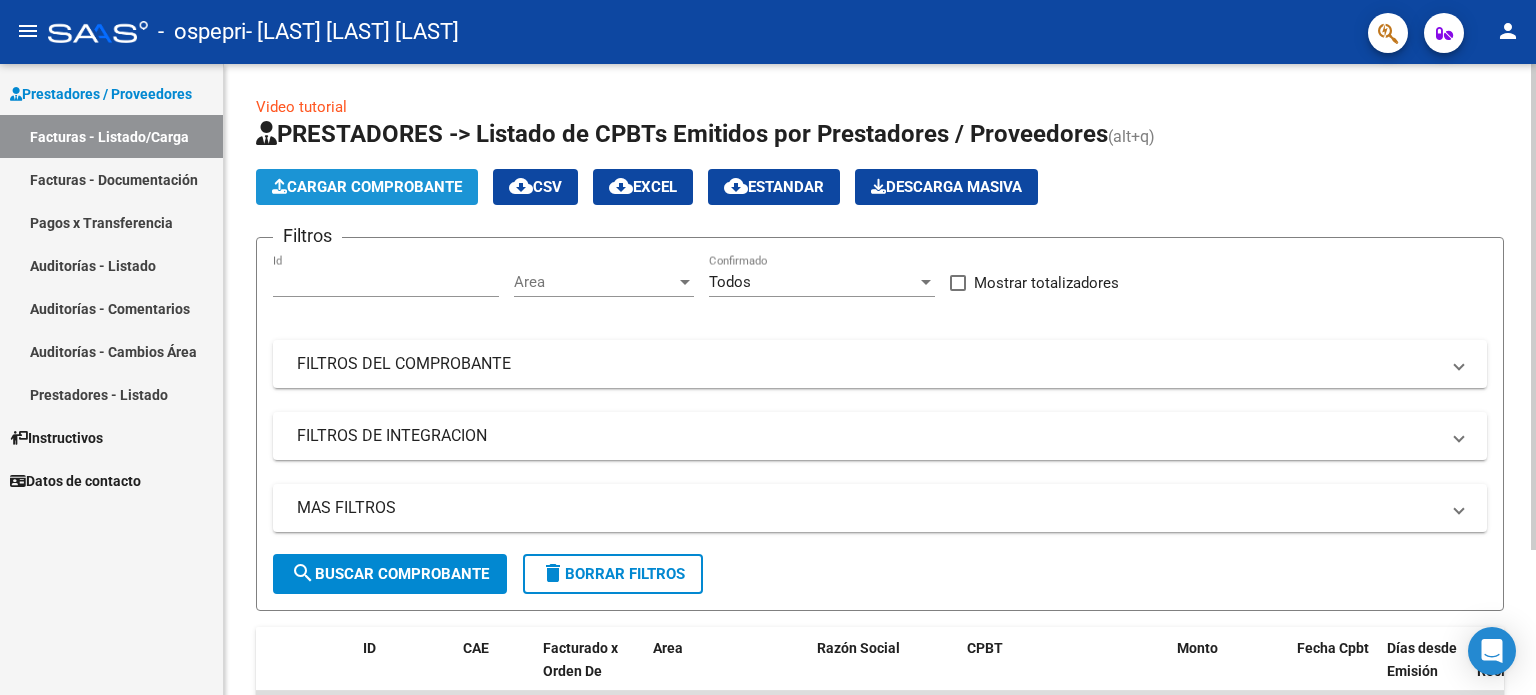 click on "Cargar Comprobante" 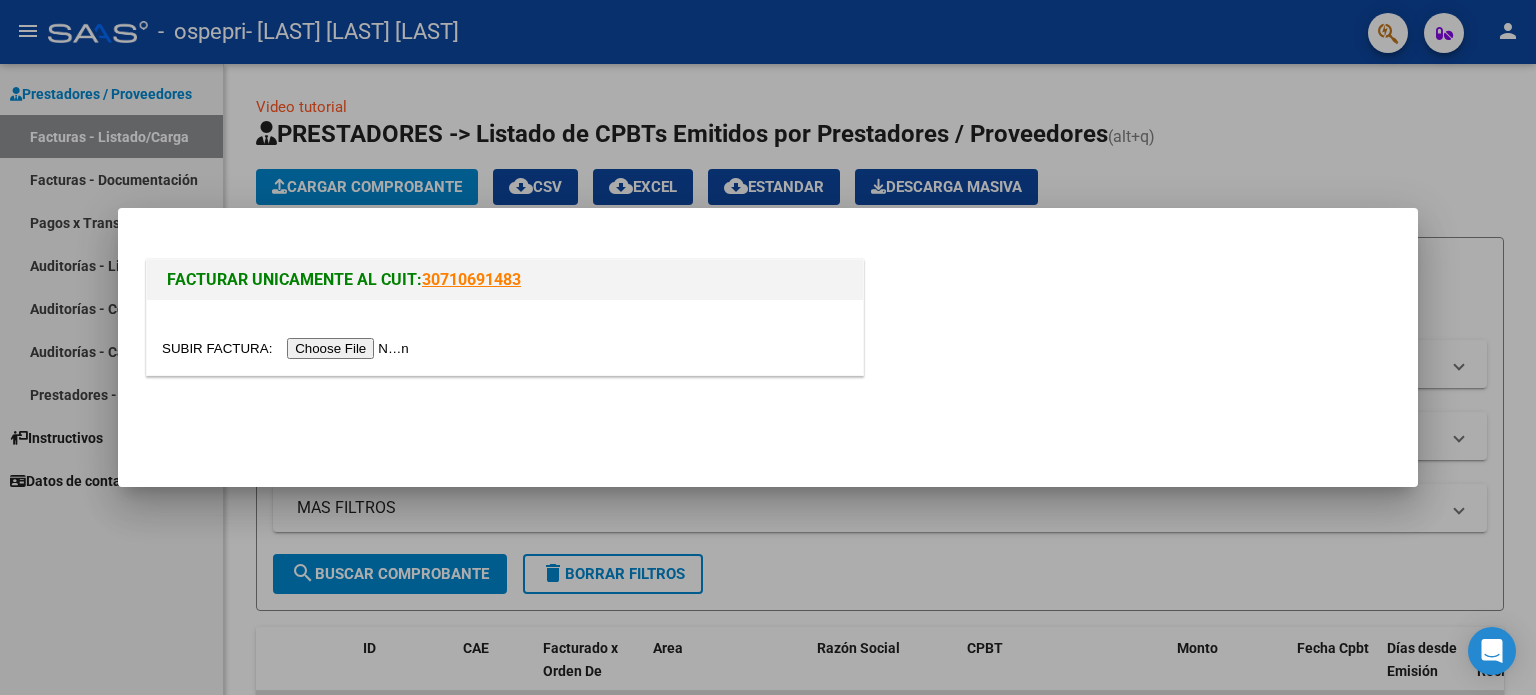 click at bounding box center [288, 348] 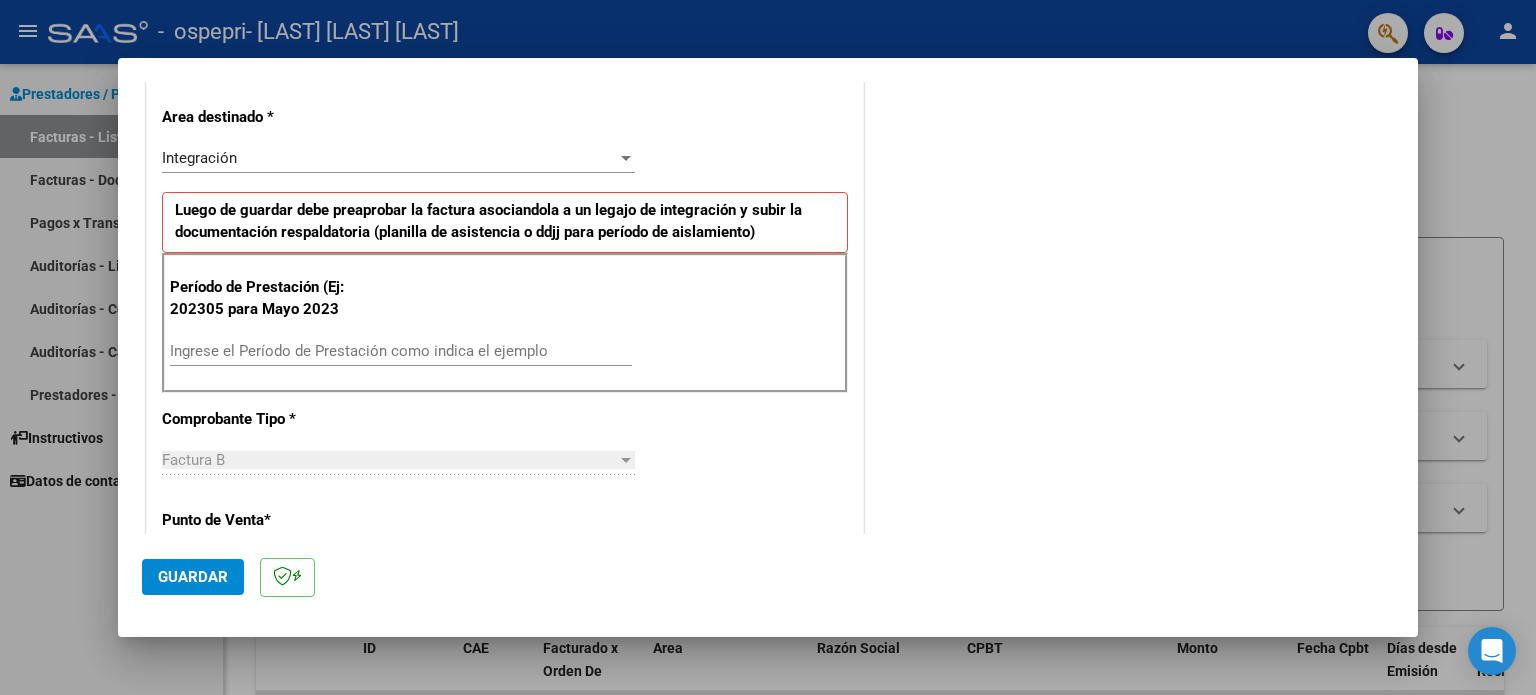scroll, scrollTop: 424, scrollLeft: 0, axis: vertical 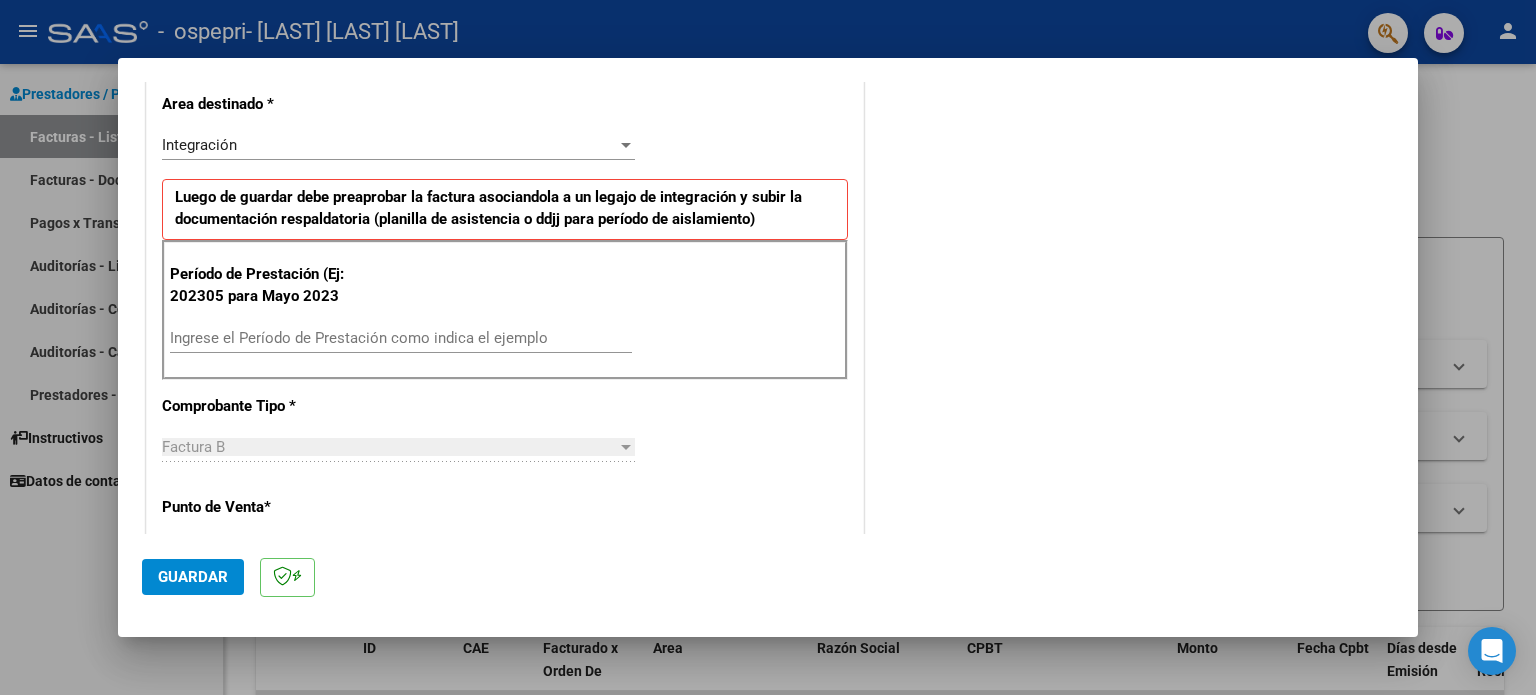 click on "Ingrese el Período de Prestación como indica el ejemplo" at bounding box center [401, 338] 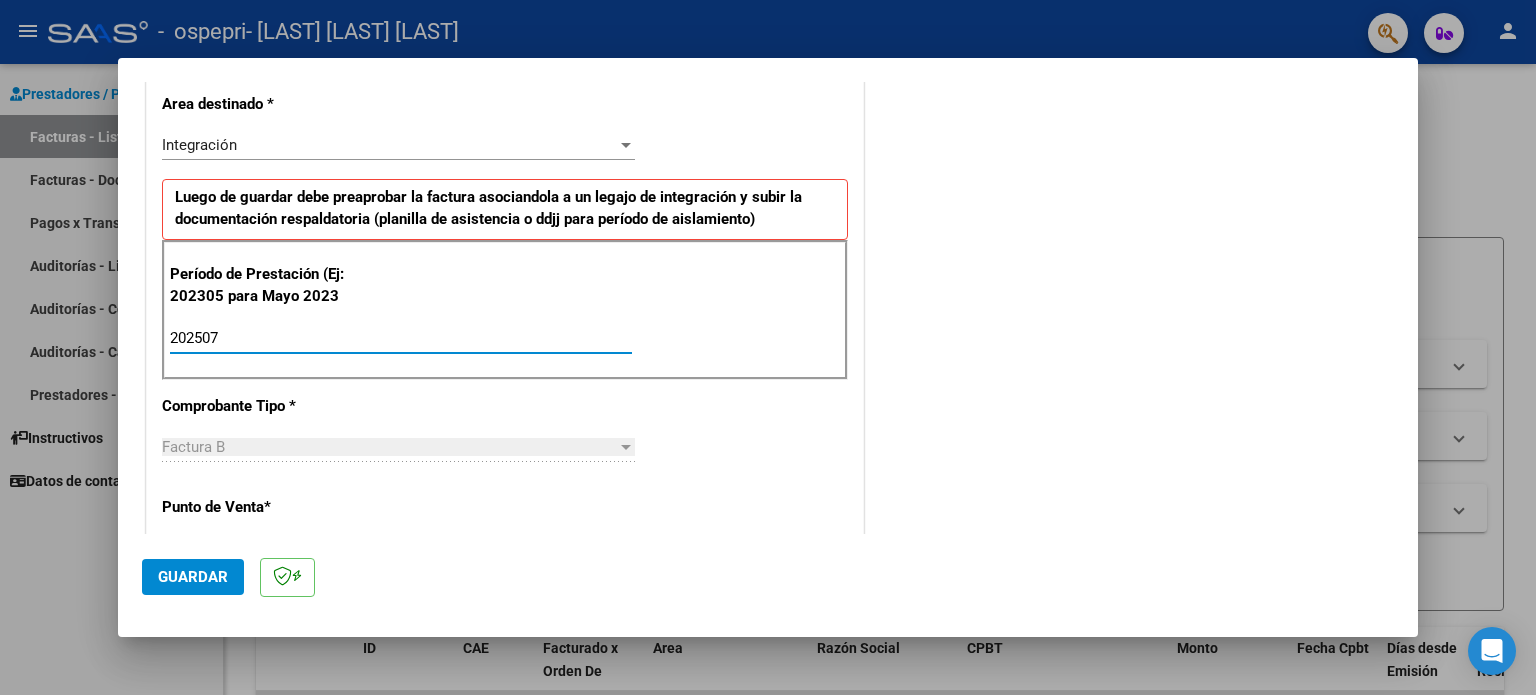 type on "202507" 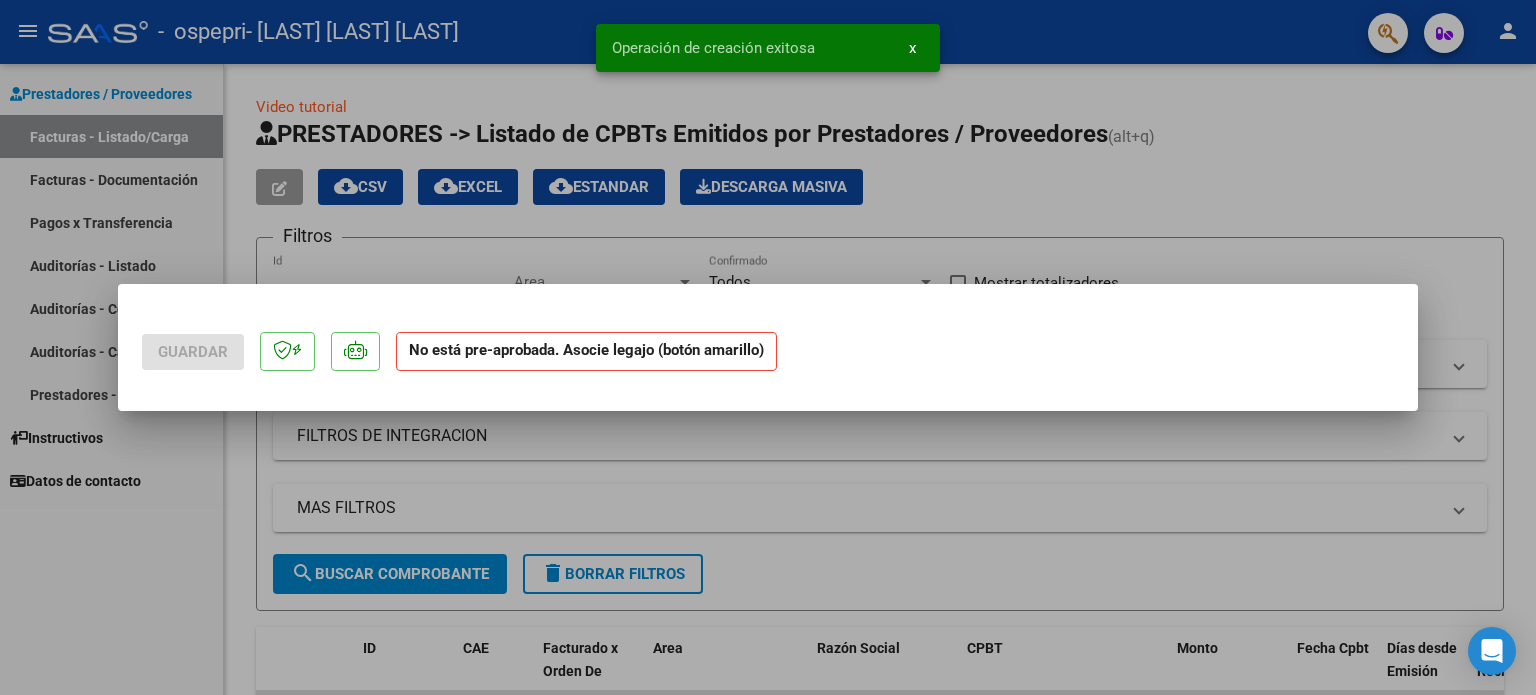 scroll, scrollTop: 0, scrollLeft: 0, axis: both 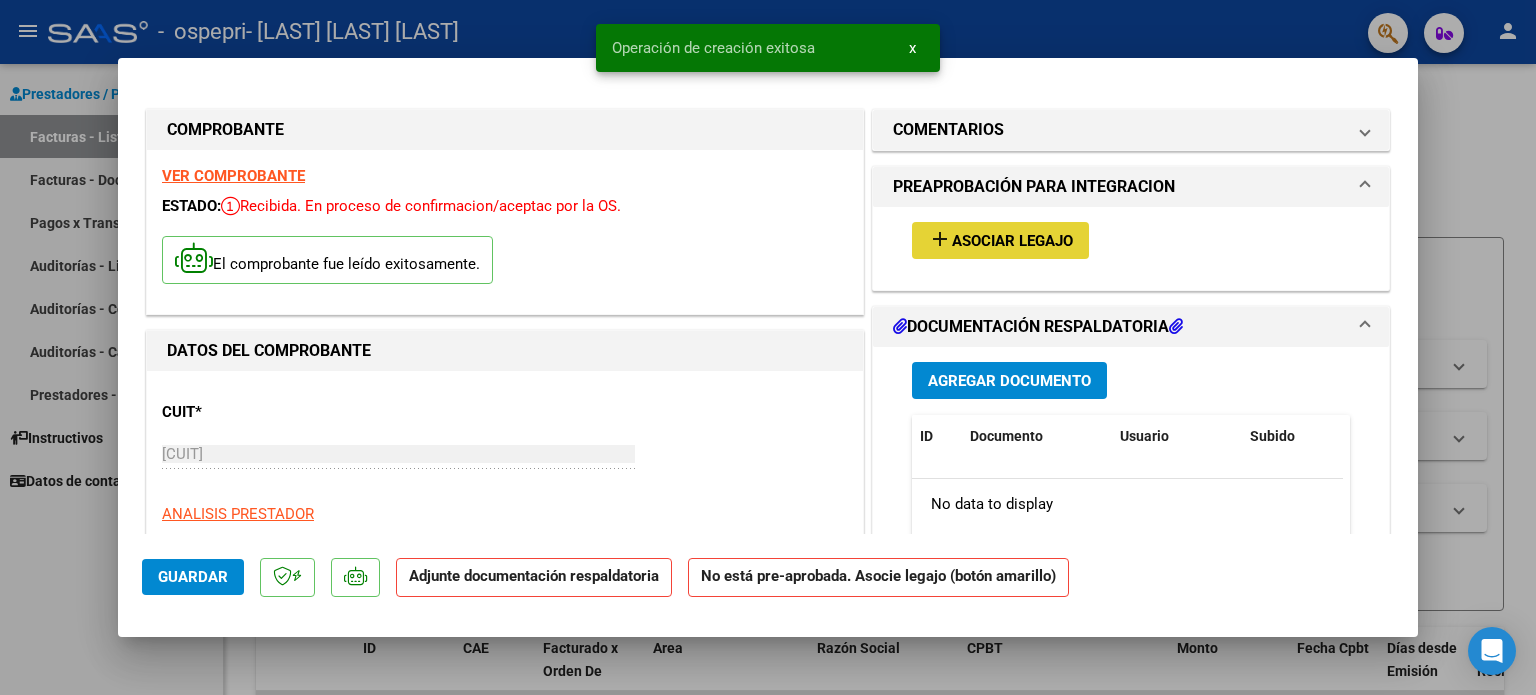 click on "add Asociar Legajo" at bounding box center [1000, 240] 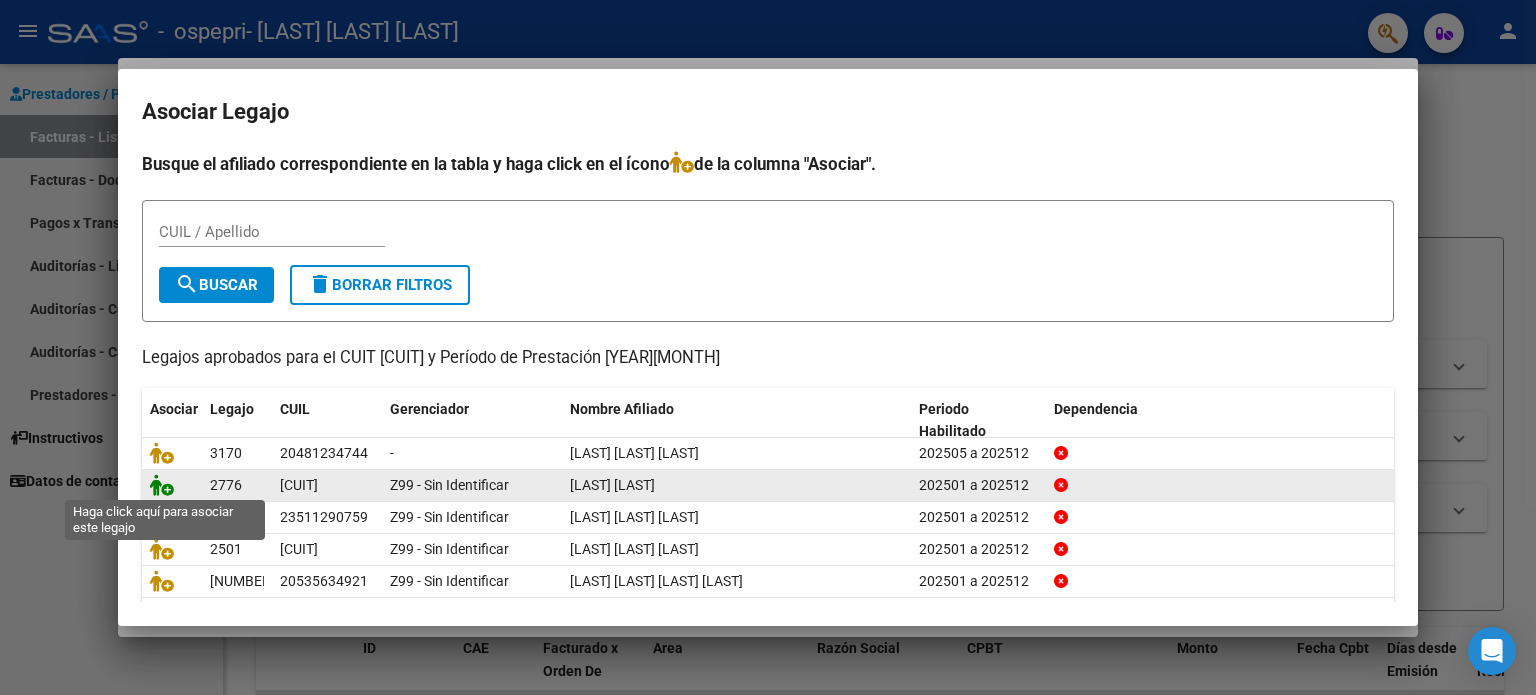 click 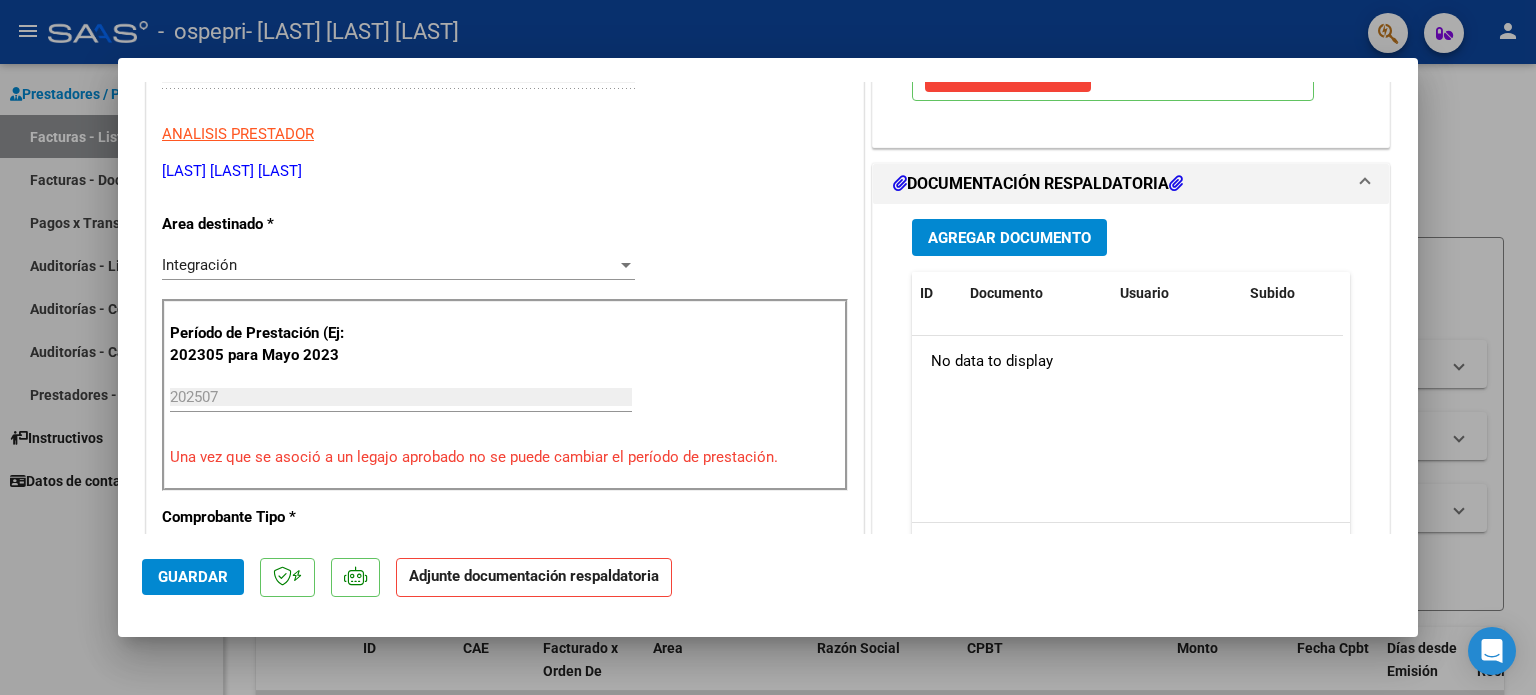 scroll, scrollTop: 376, scrollLeft: 0, axis: vertical 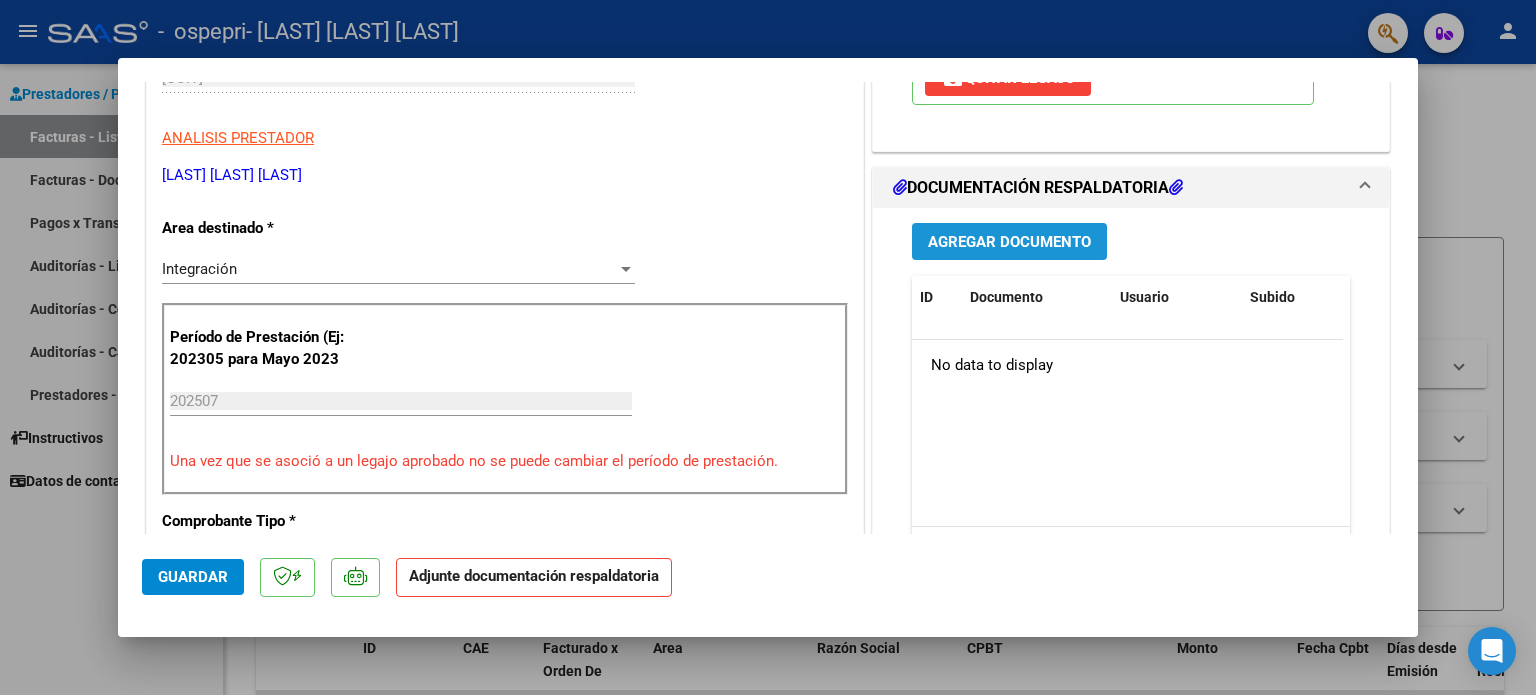 click on "Agregar Documento" at bounding box center [1009, 242] 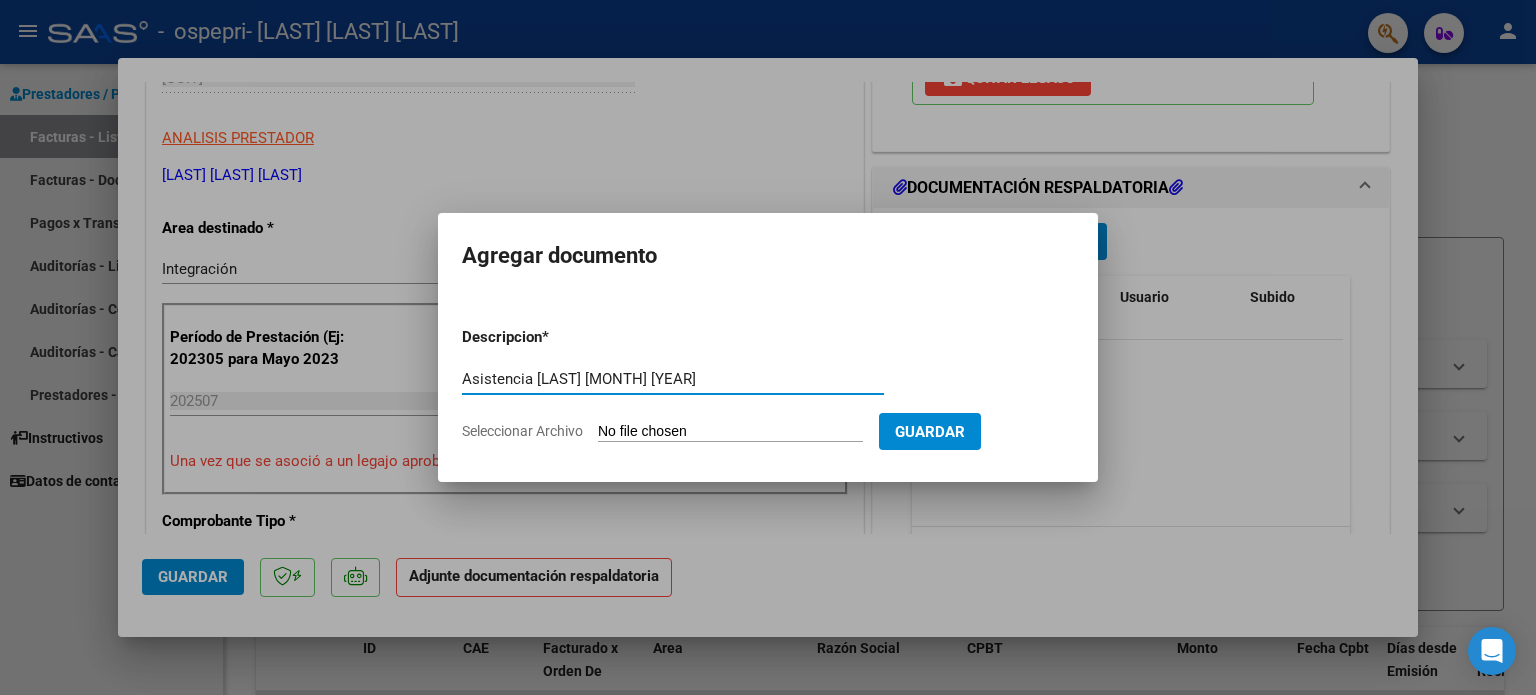 type on "Asistencia [LAST] [MONTH] [YEAR]" 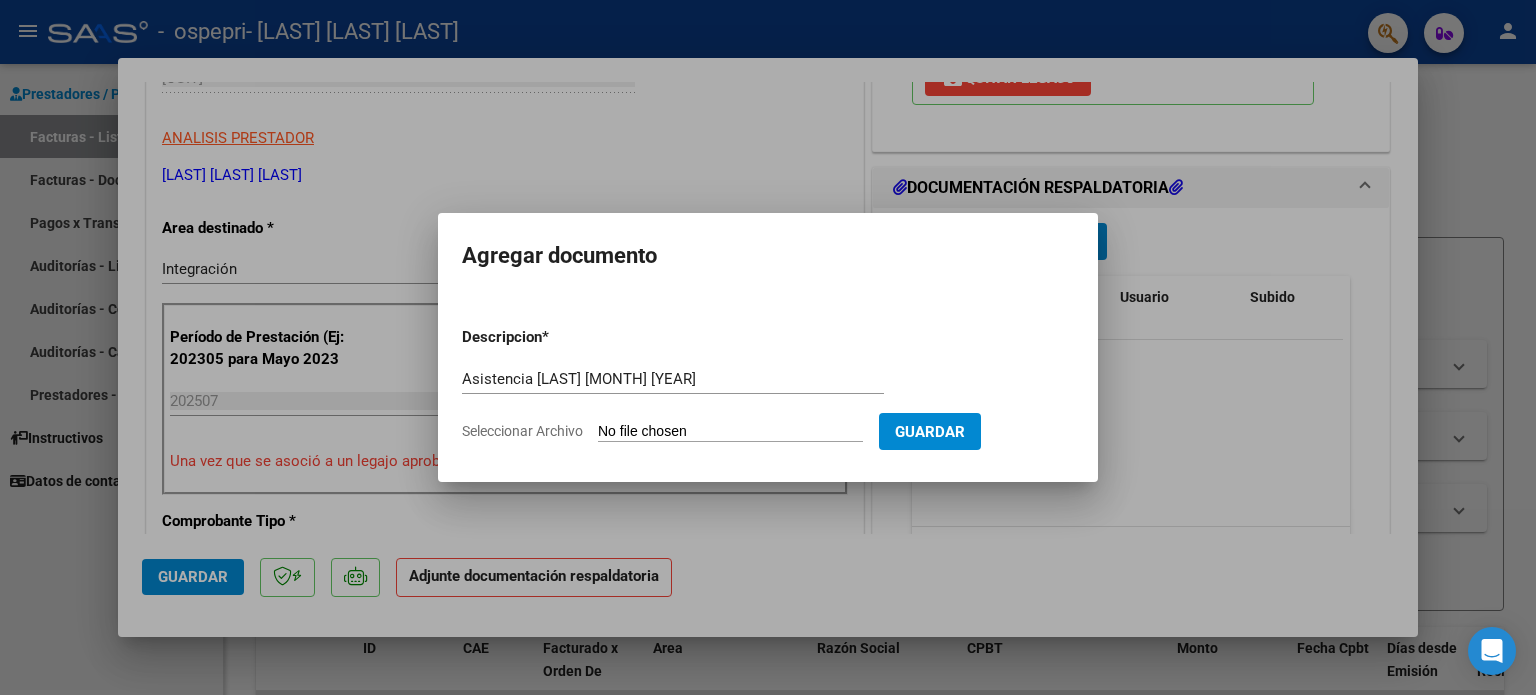 click on "Seleccionar Archivo" at bounding box center [730, 432] 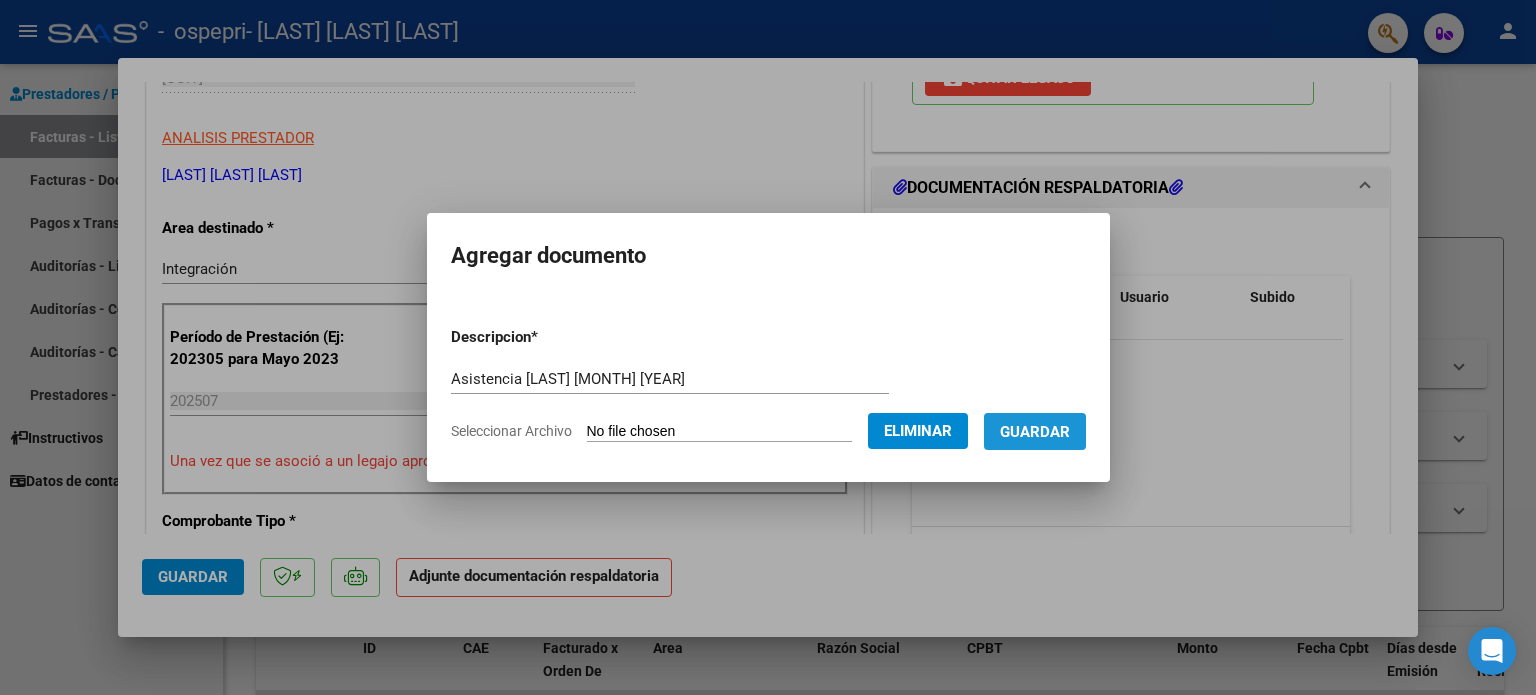 click on "Guardar" at bounding box center (1035, 431) 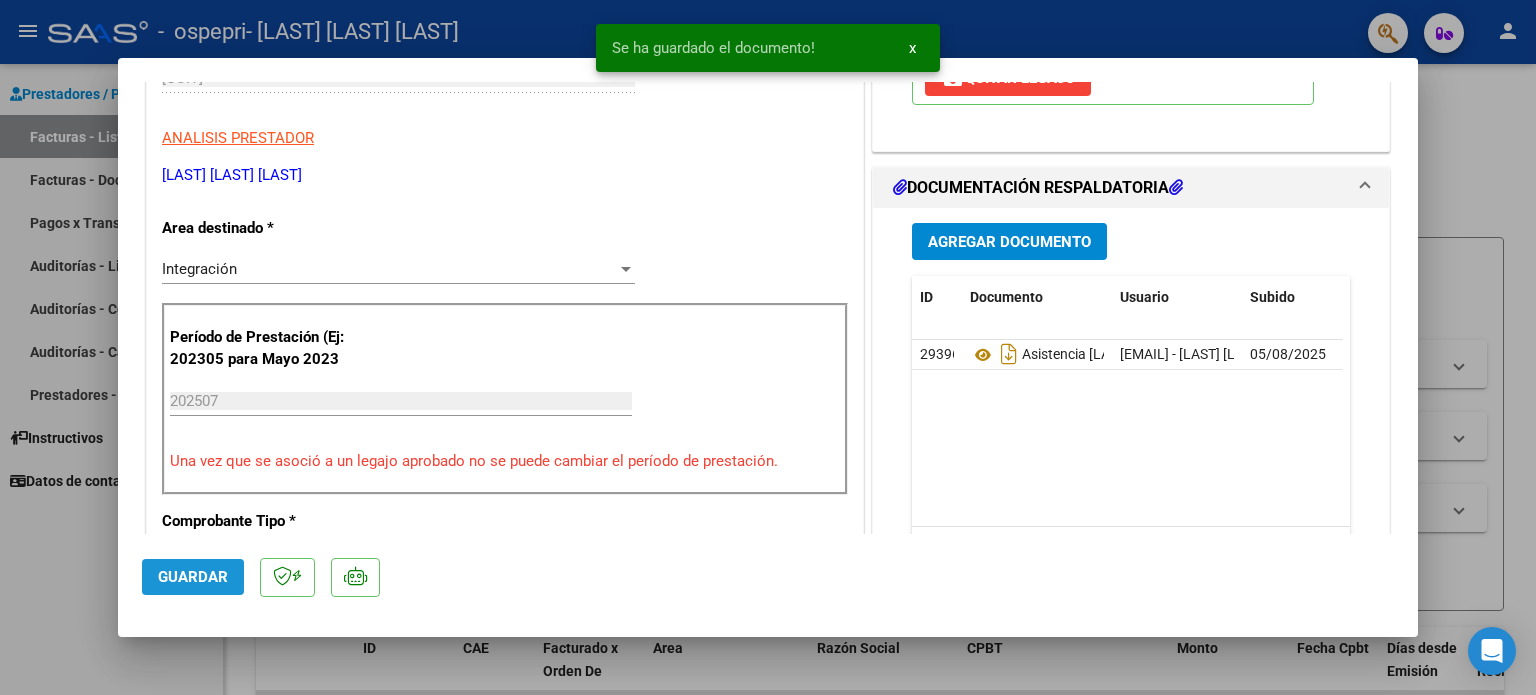 click on "Guardar" 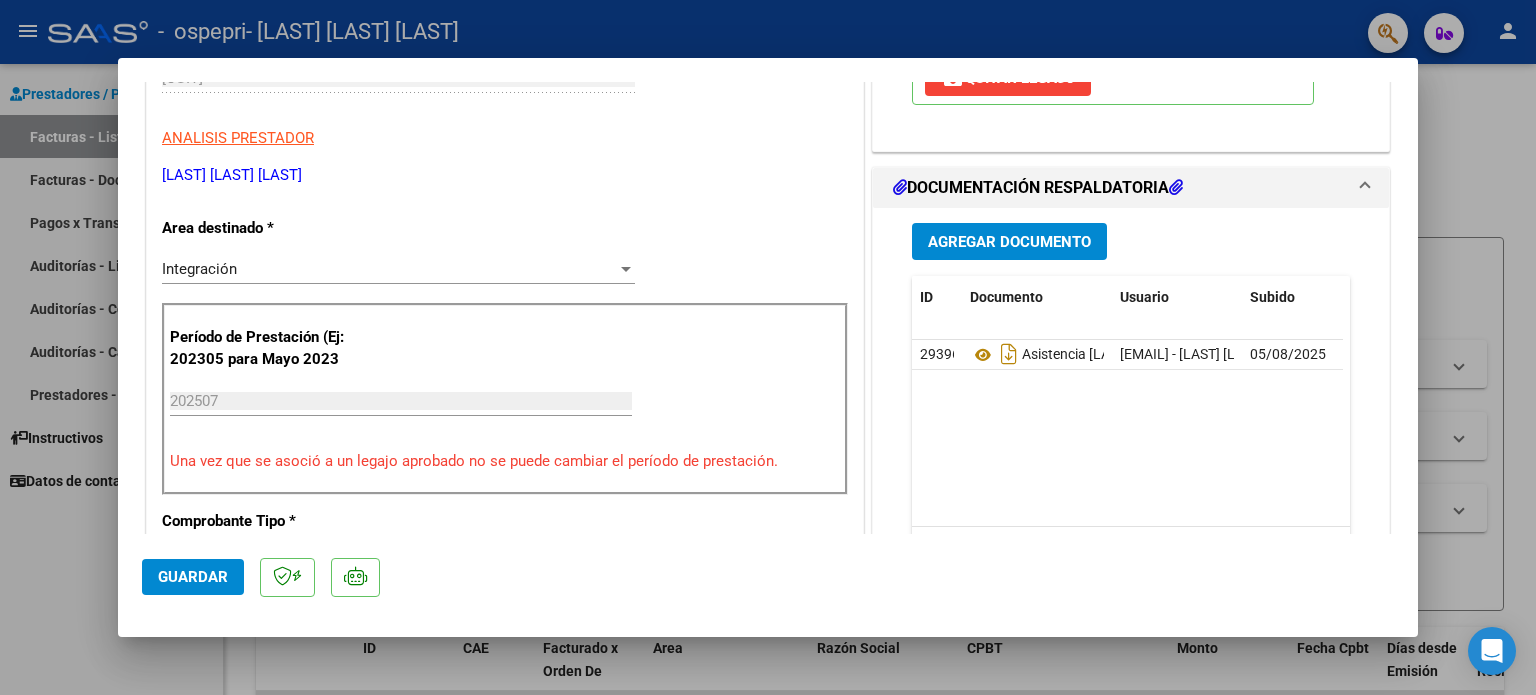 click at bounding box center (768, 347) 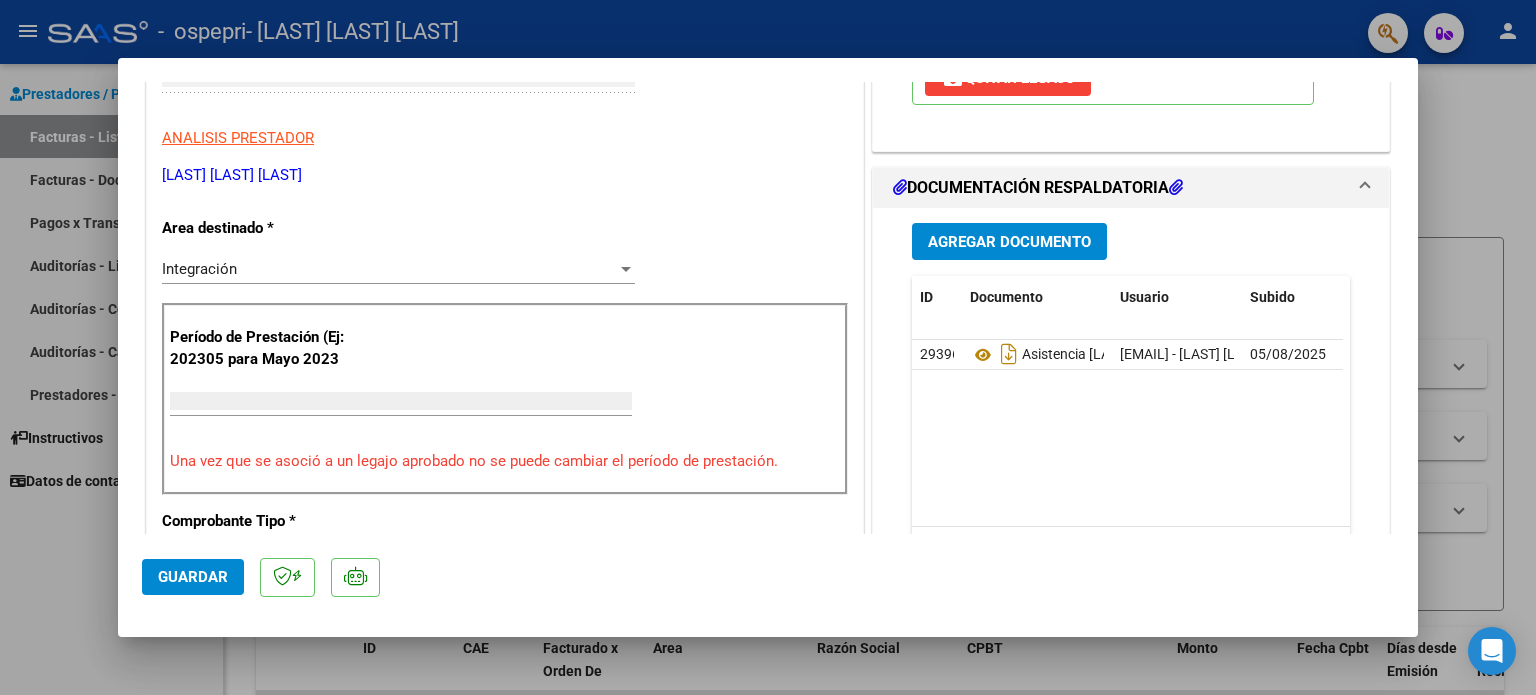 scroll, scrollTop: 0, scrollLeft: 0, axis: both 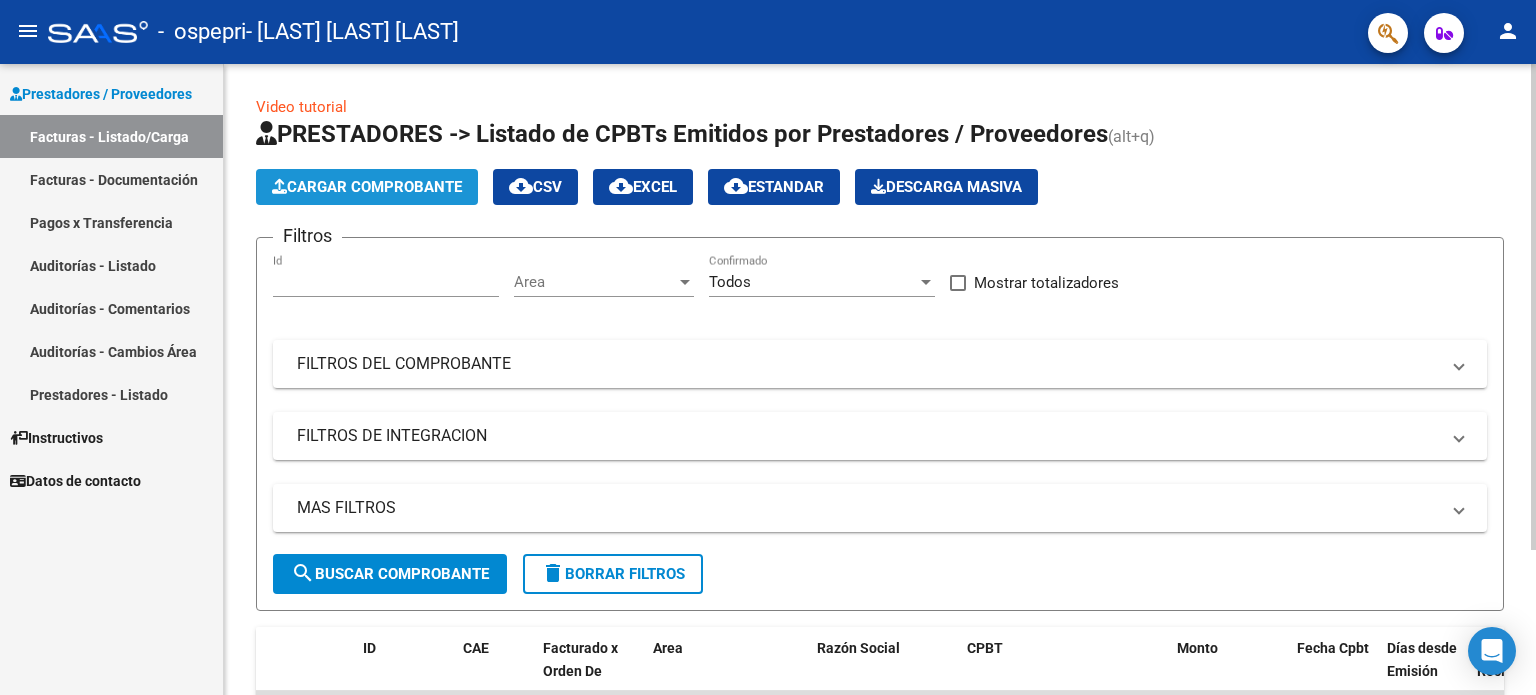 click on "Cargar Comprobante" 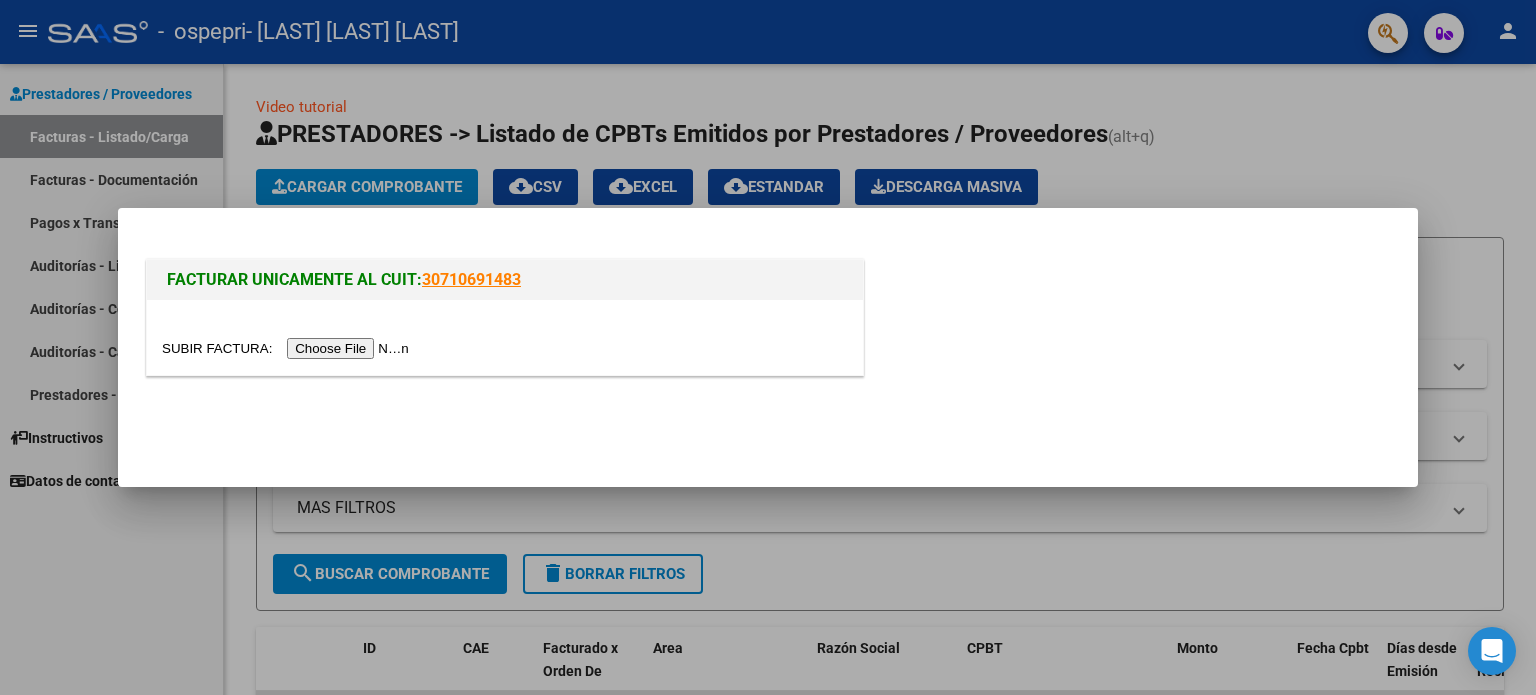 click at bounding box center [288, 348] 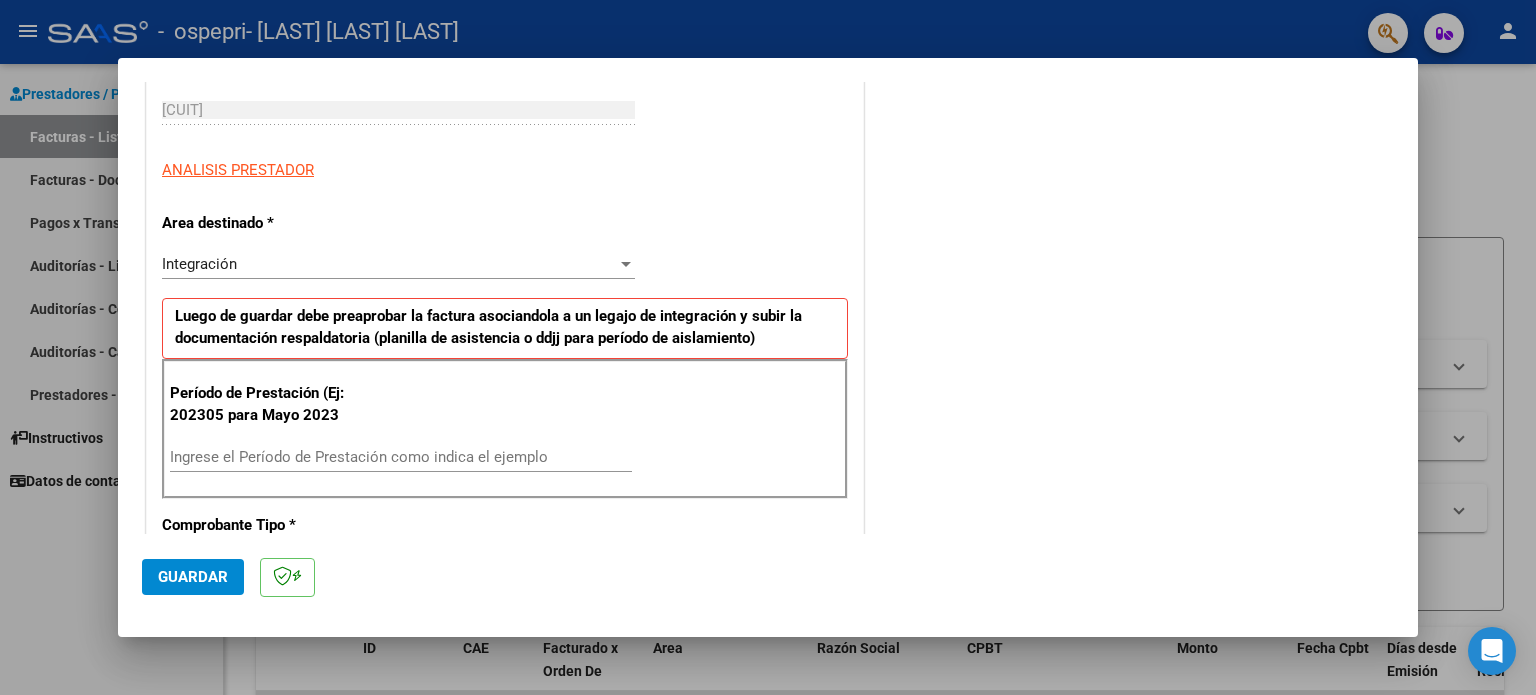 scroll, scrollTop: 384, scrollLeft: 0, axis: vertical 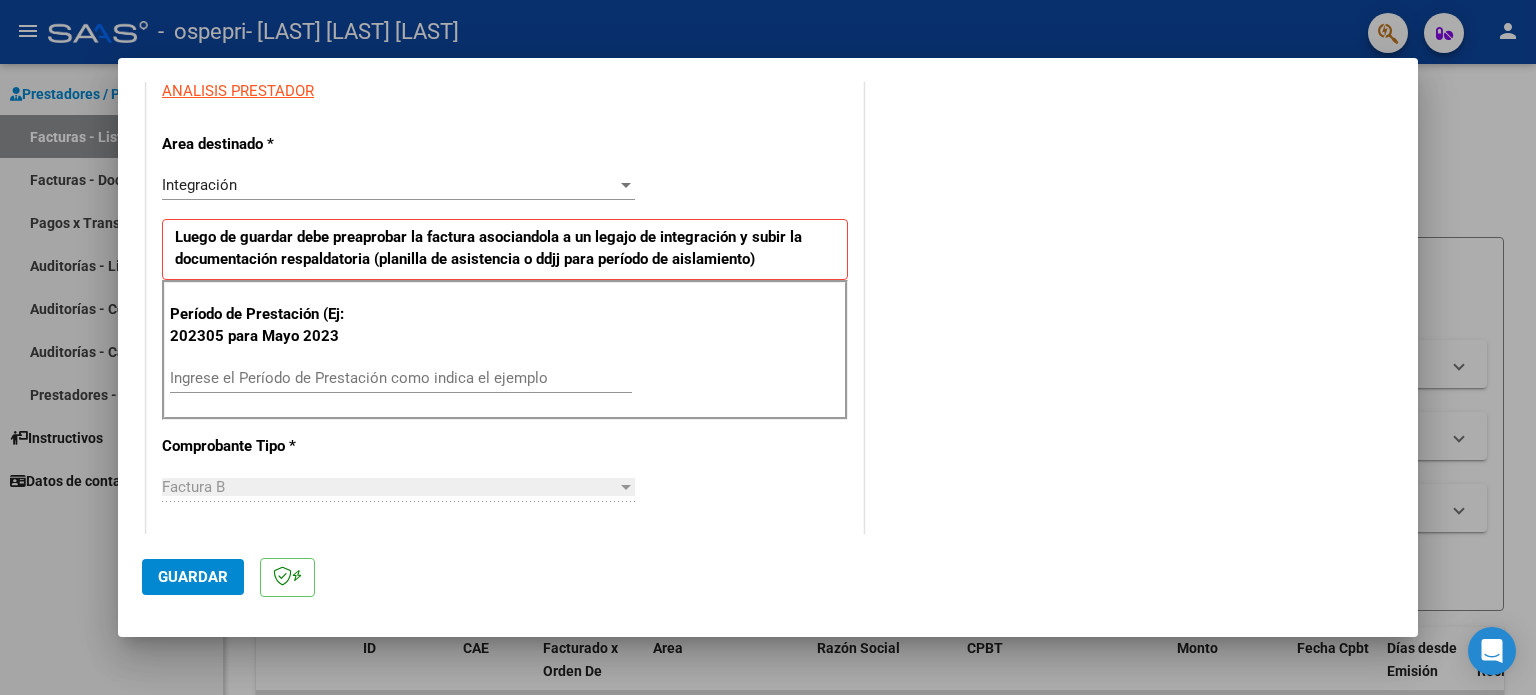 click on "Ingrese el Período de Prestación como indica el ejemplo" at bounding box center (401, 378) 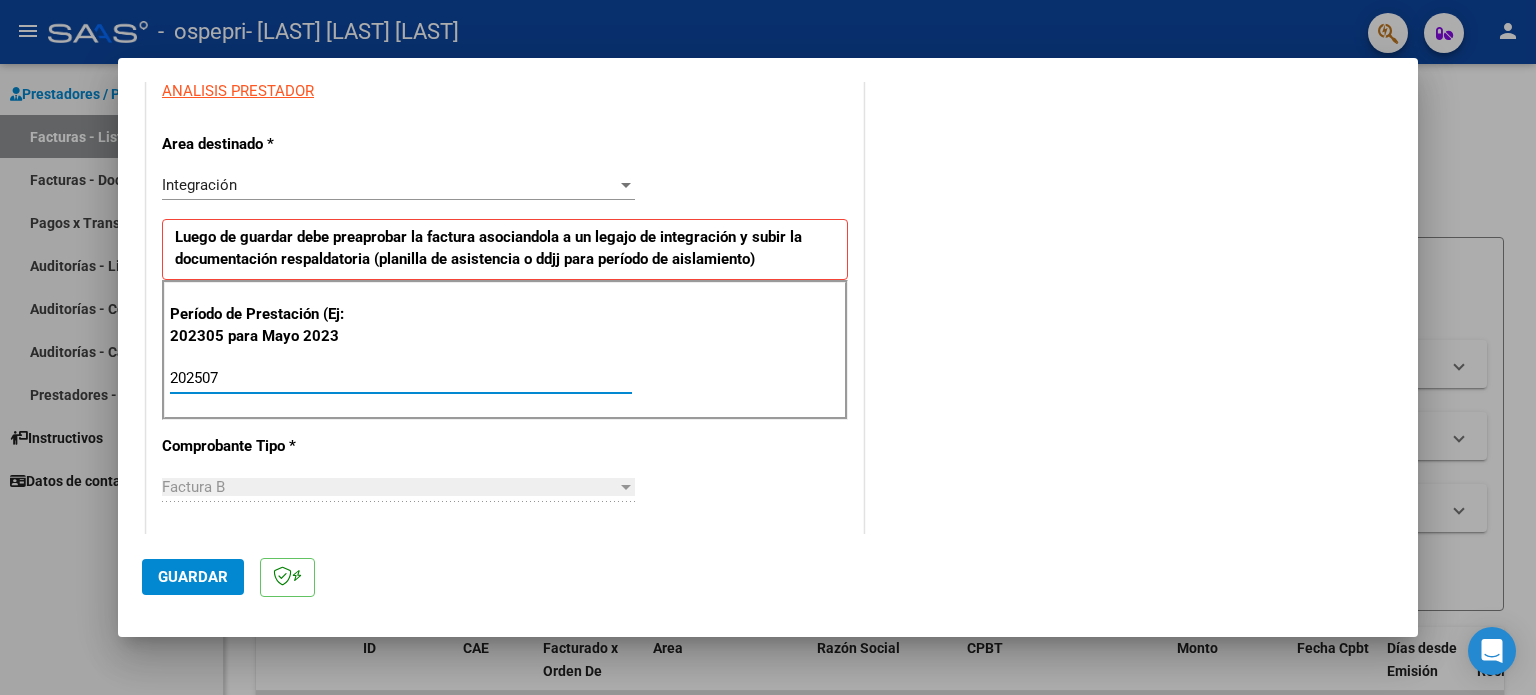 type on "202507" 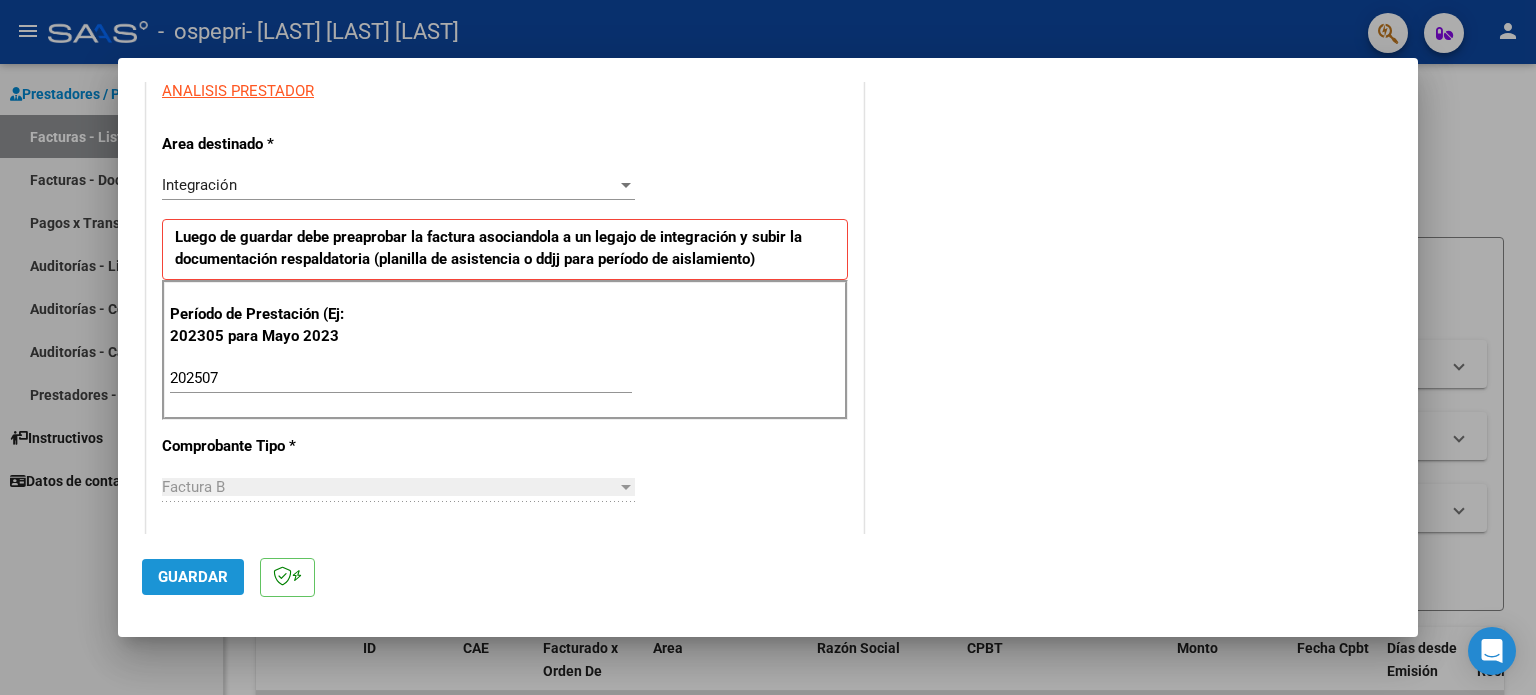 click on "Guardar" 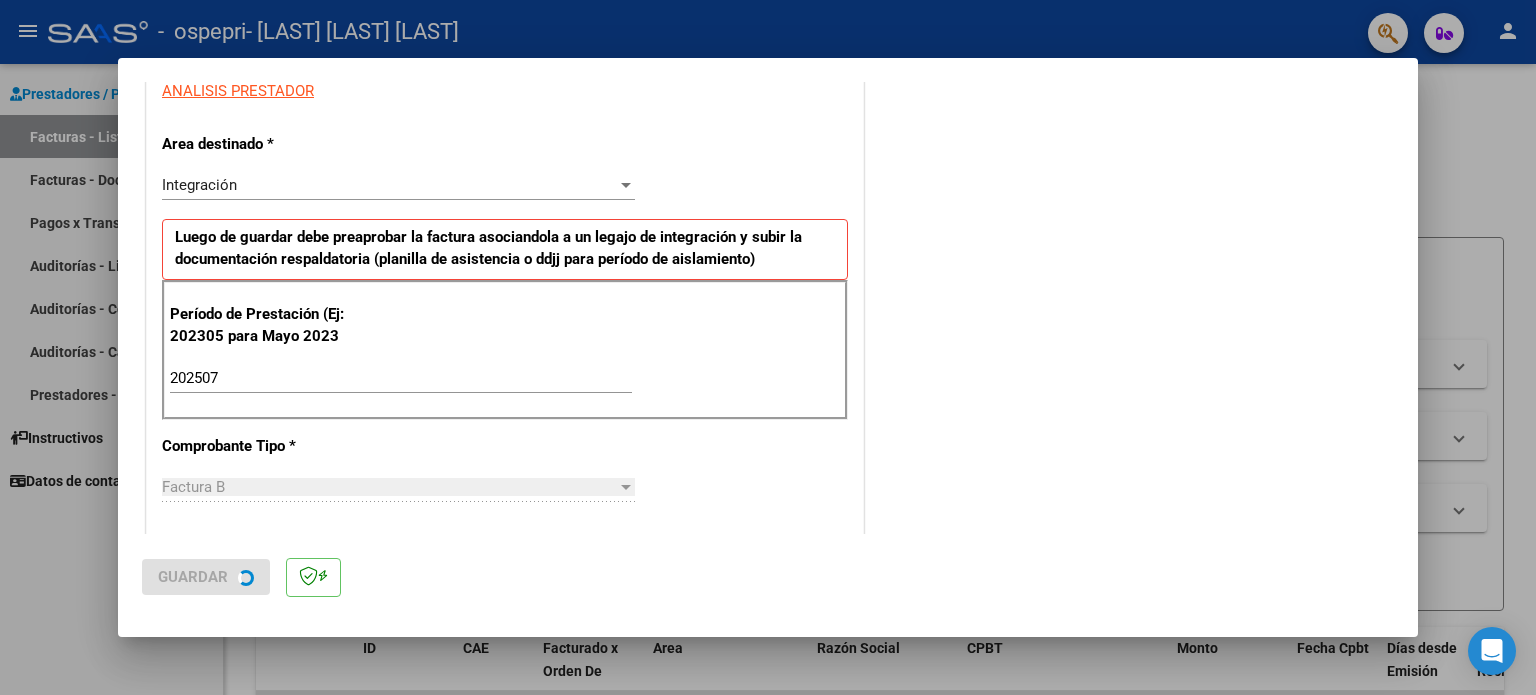 scroll, scrollTop: 0, scrollLeft: 0, axis: both 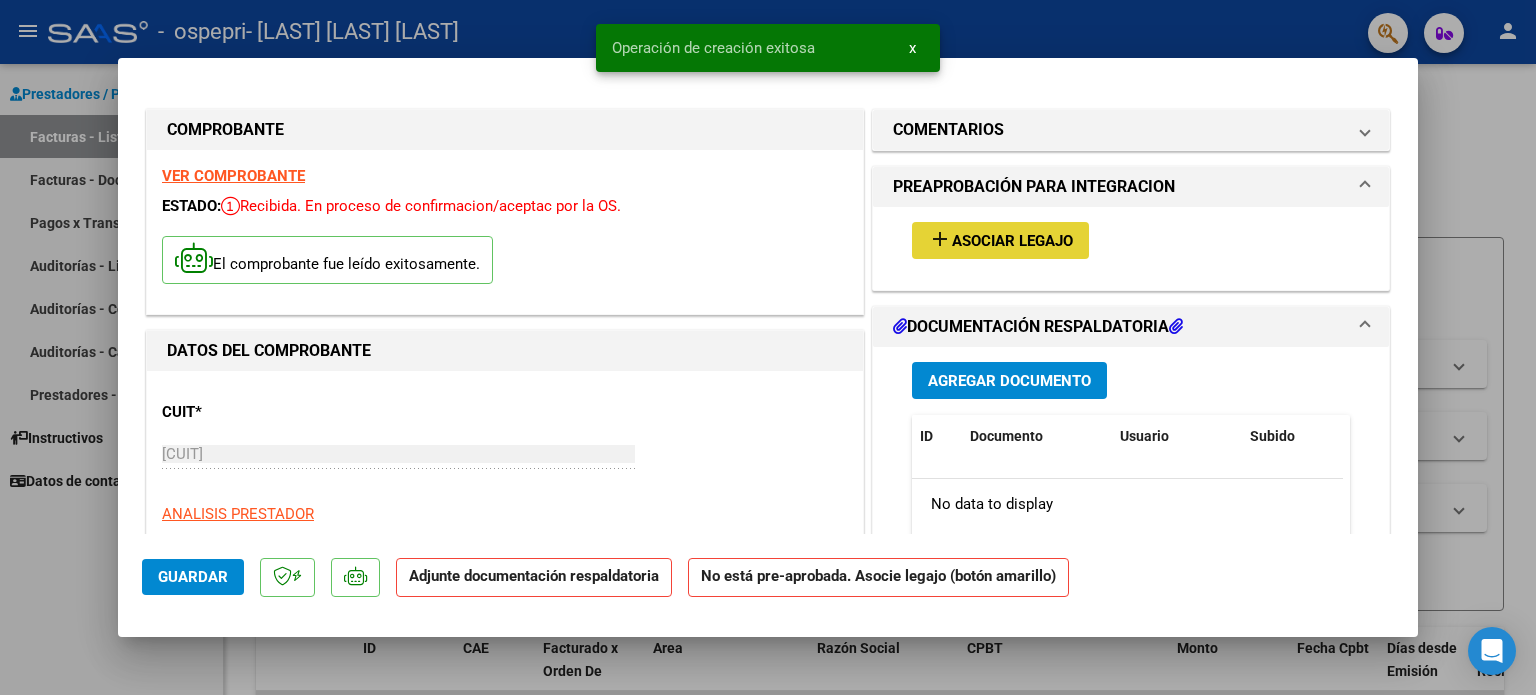 click on "add Asociar Legajo" at bounding box center [1000, 240] 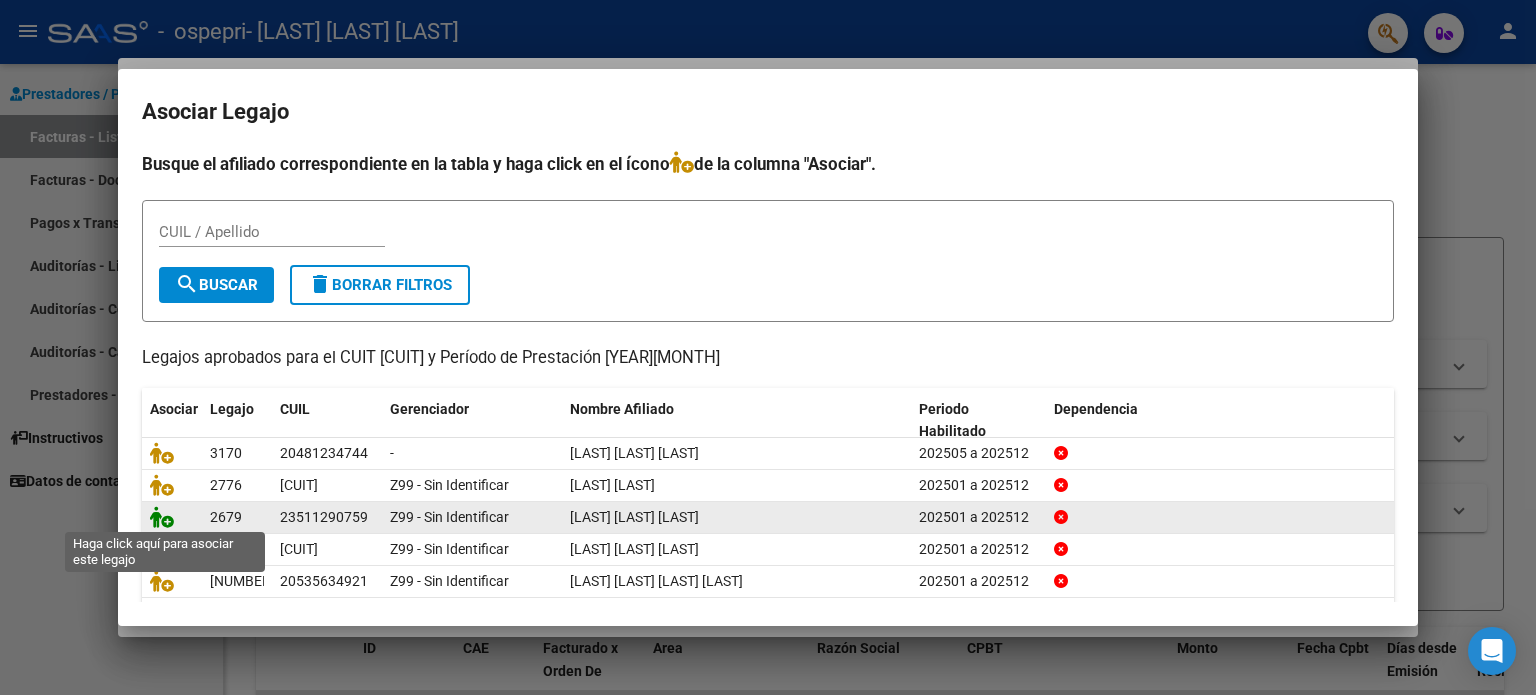 click 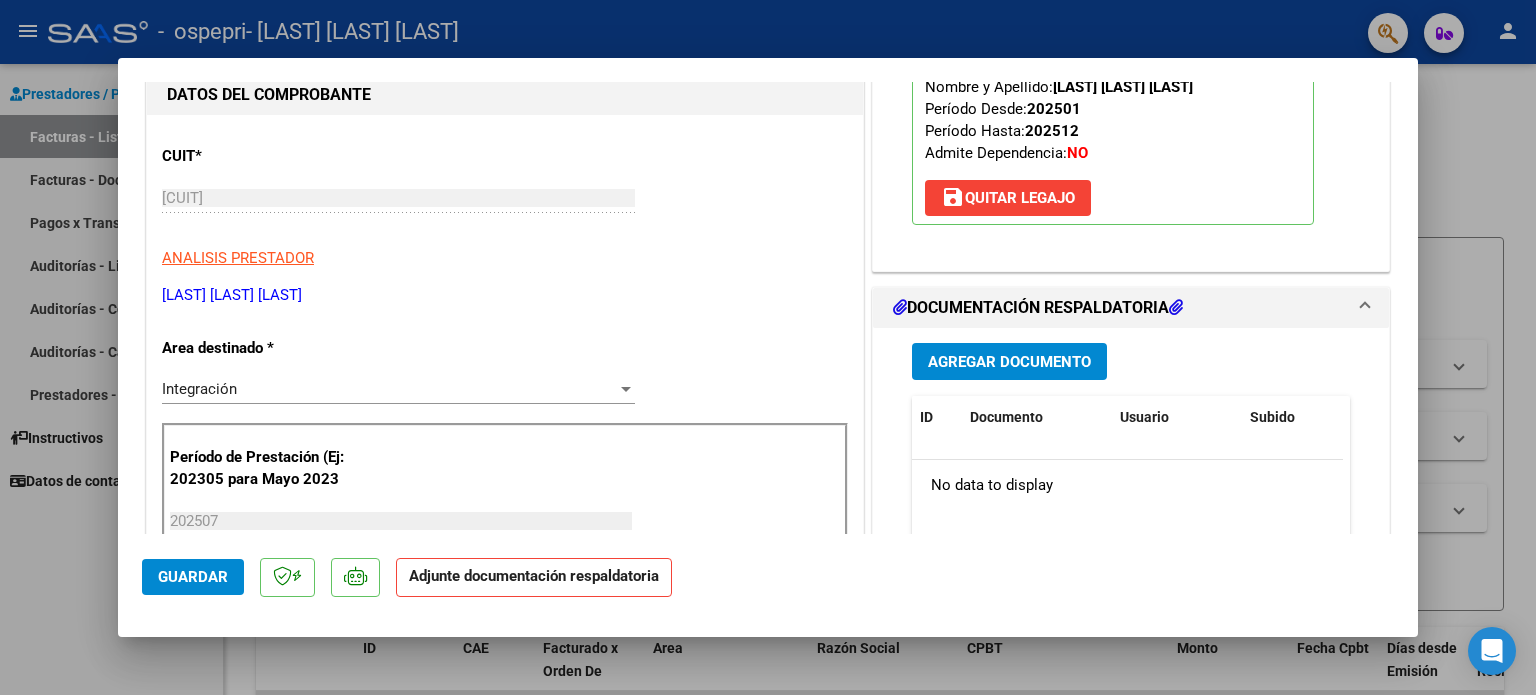 scroll, scrollTop: 265, scrollLeft: 0, axis: vertical 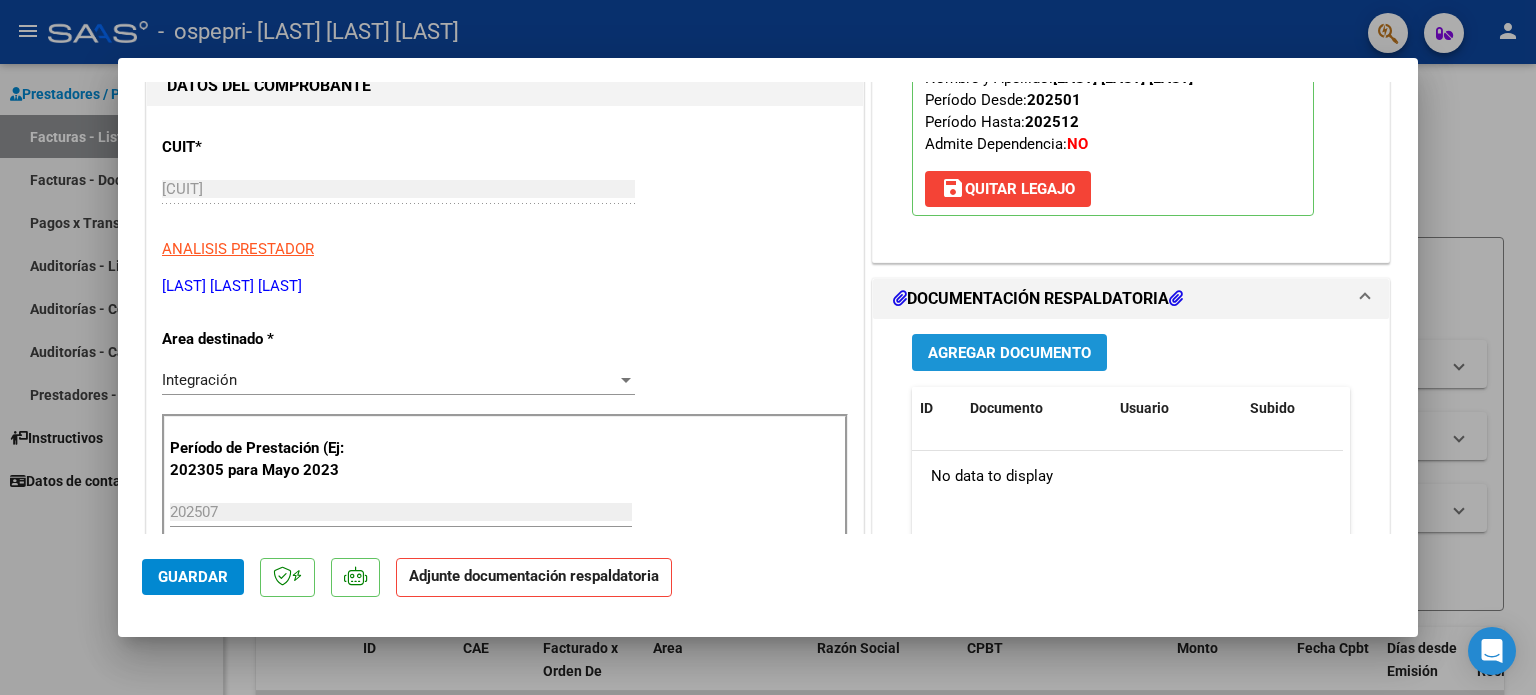 click on "Agregar Documento" at bounding box center (1009, 353) 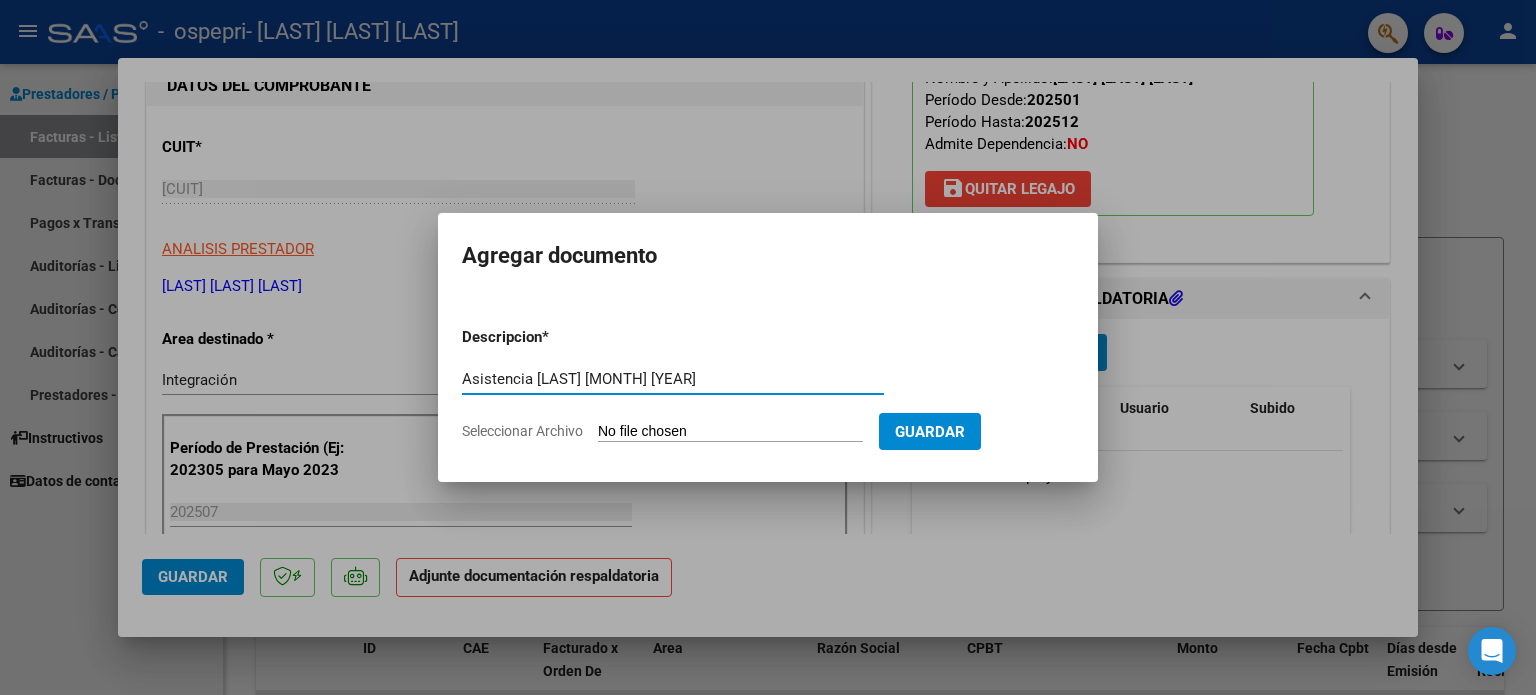 type on "Asistencia [LAST] [MONTH] [YEAR]" 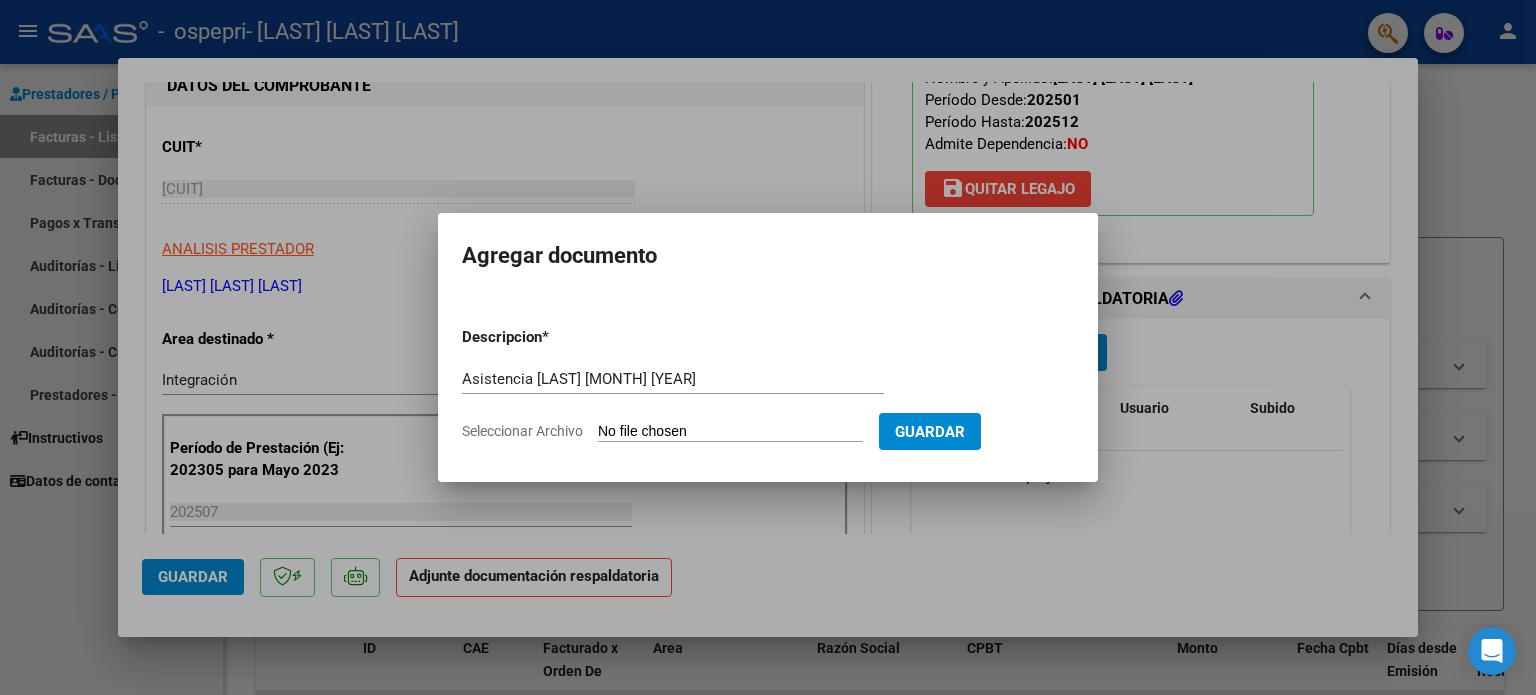 click on "Seleccionar Archivo" at bounding box center [730, 432] 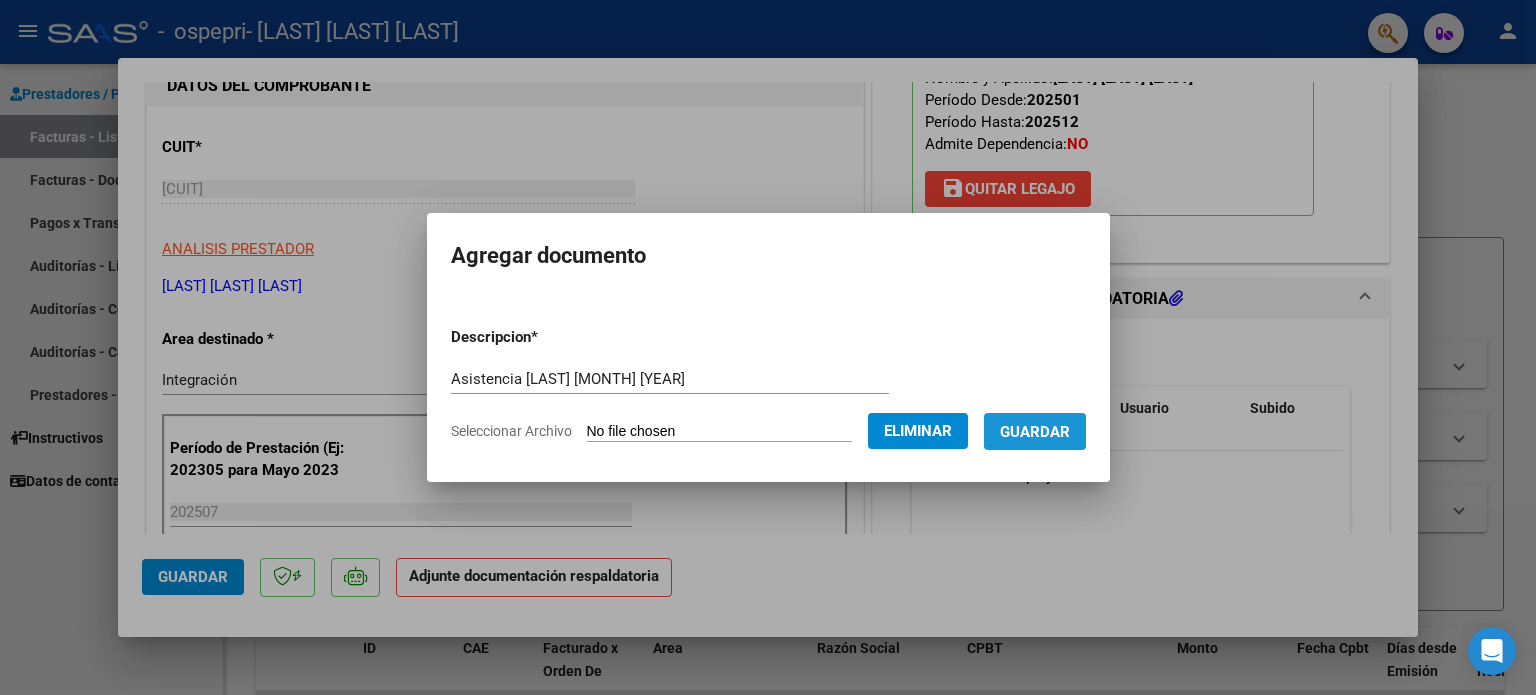 click on "Guardar" at bounding box center (1035, 432) 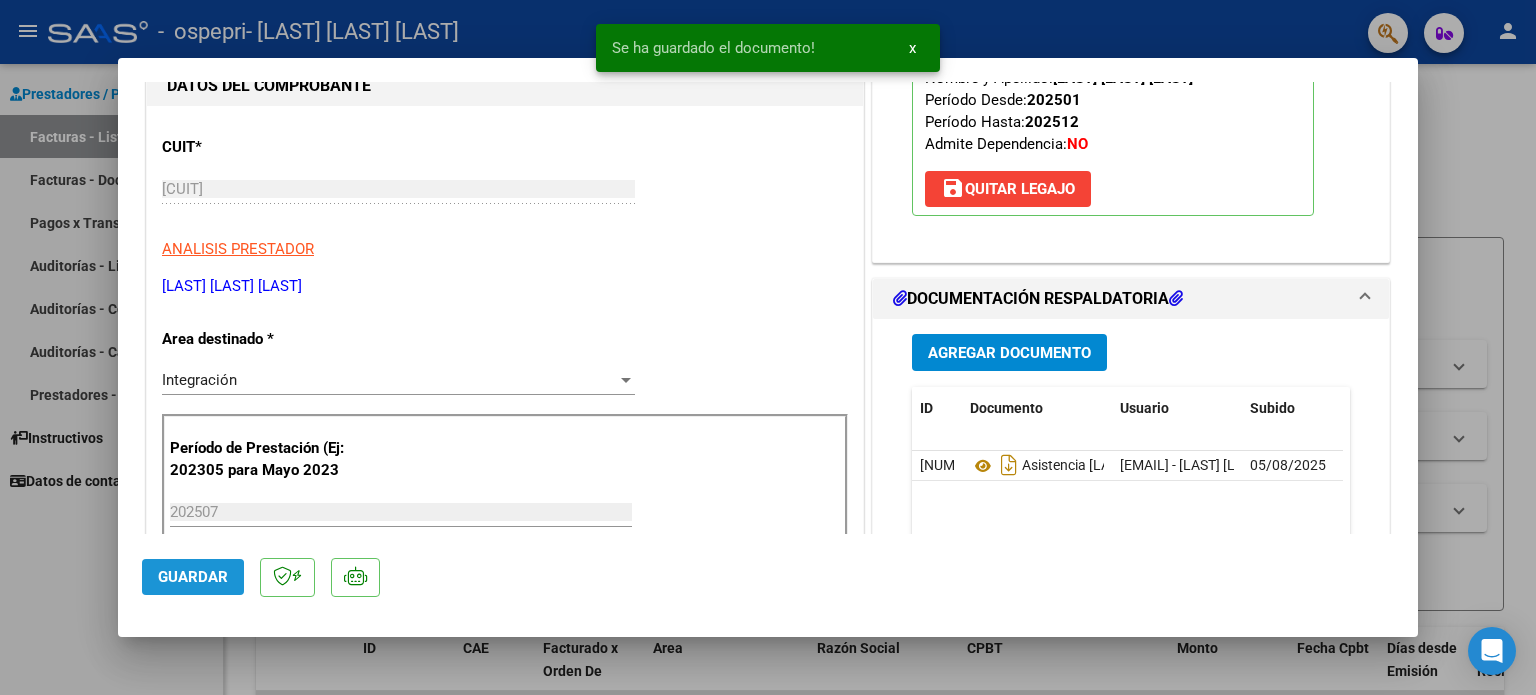 click on "Guardar" 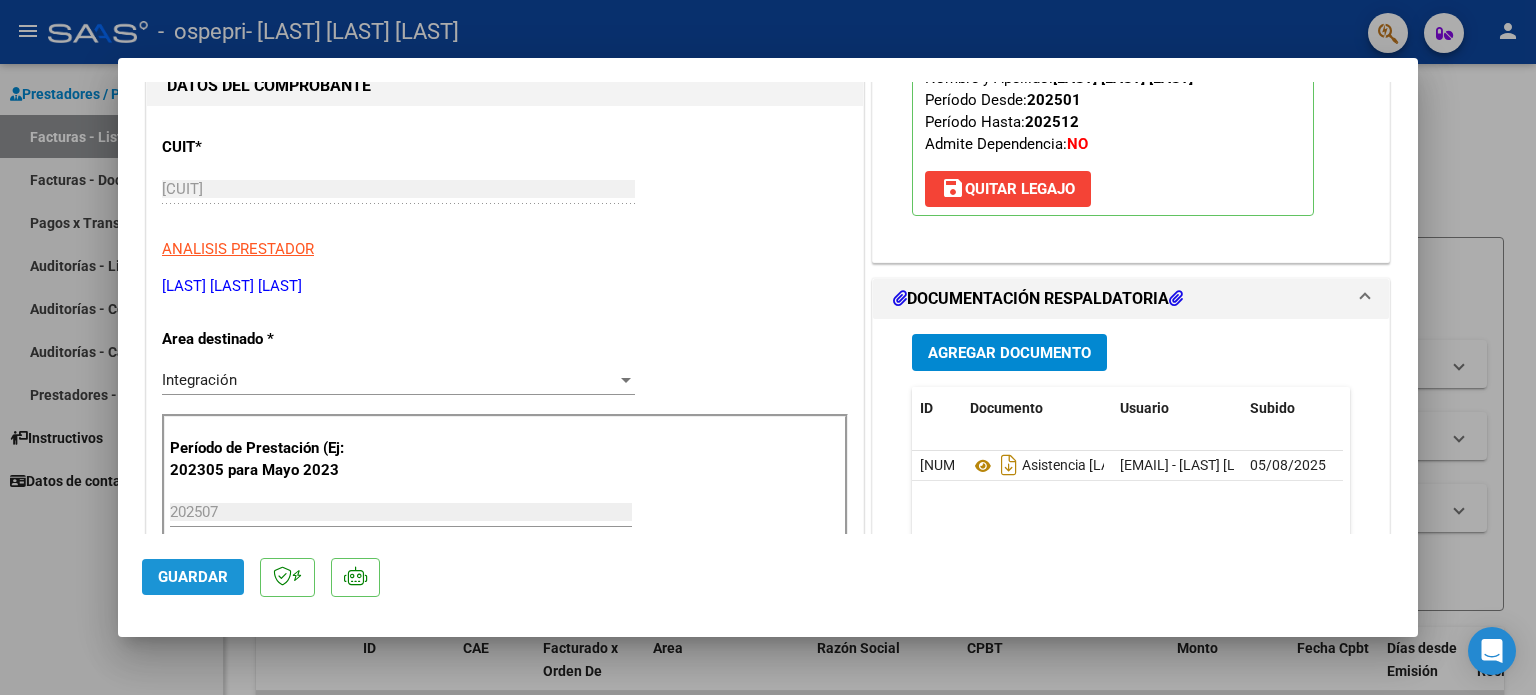 click on "Guardar" 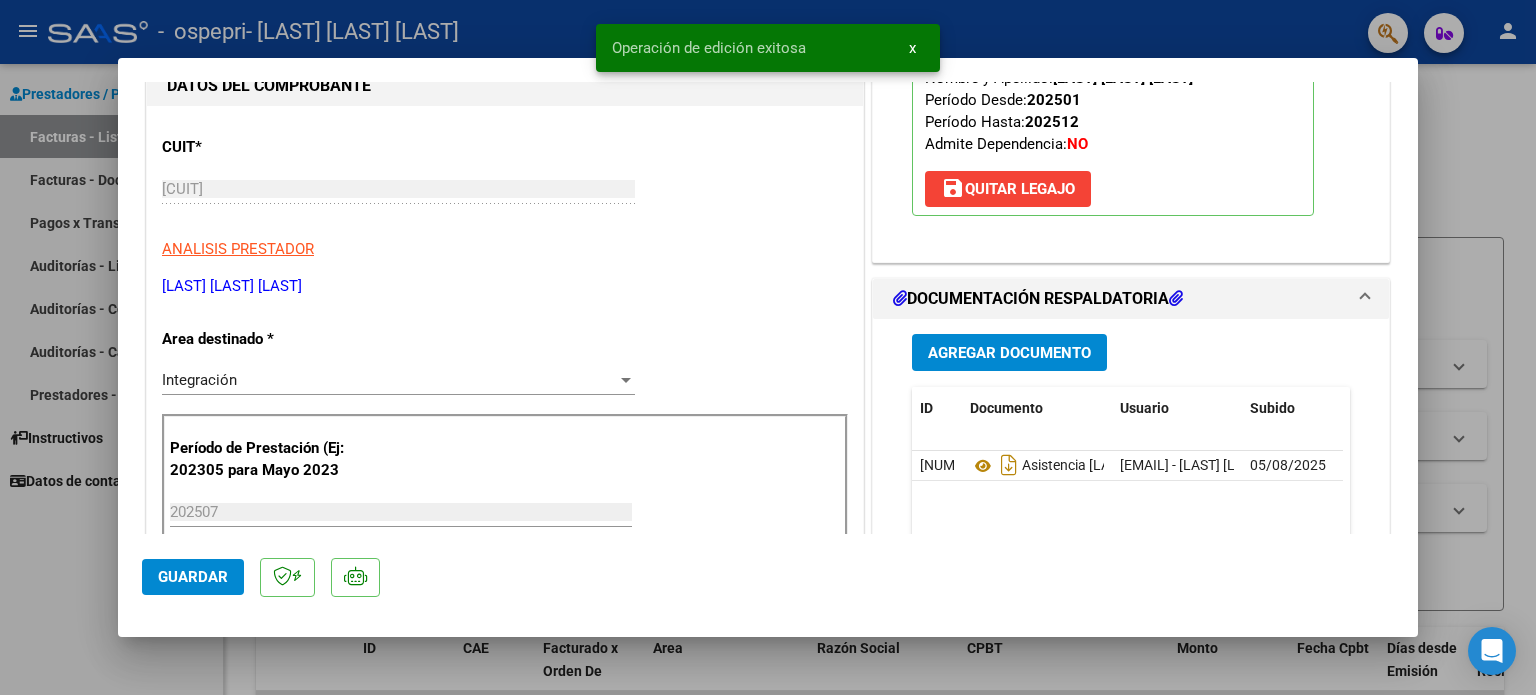 click at bounding box center (768, 347) 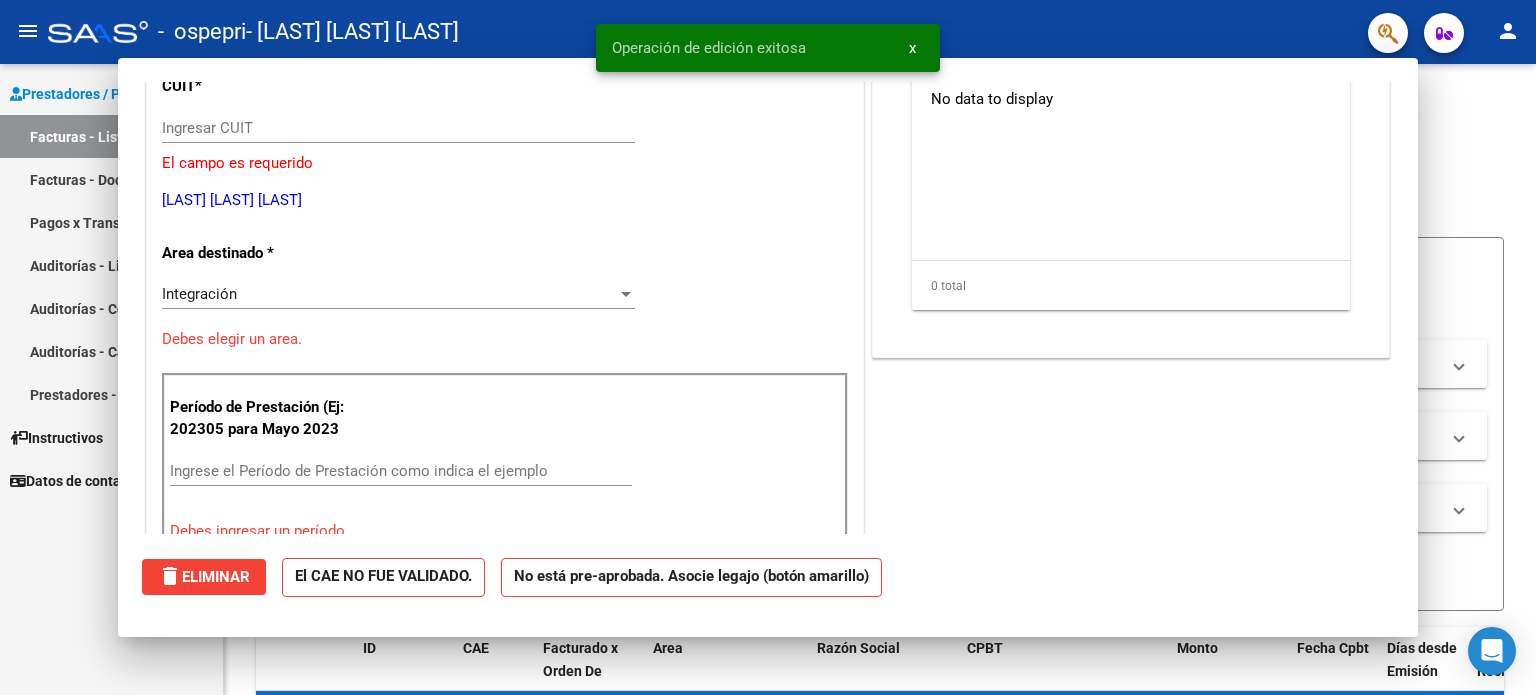 scroll, scrollTop: 204, scrollLeft: 0, axis: vertical 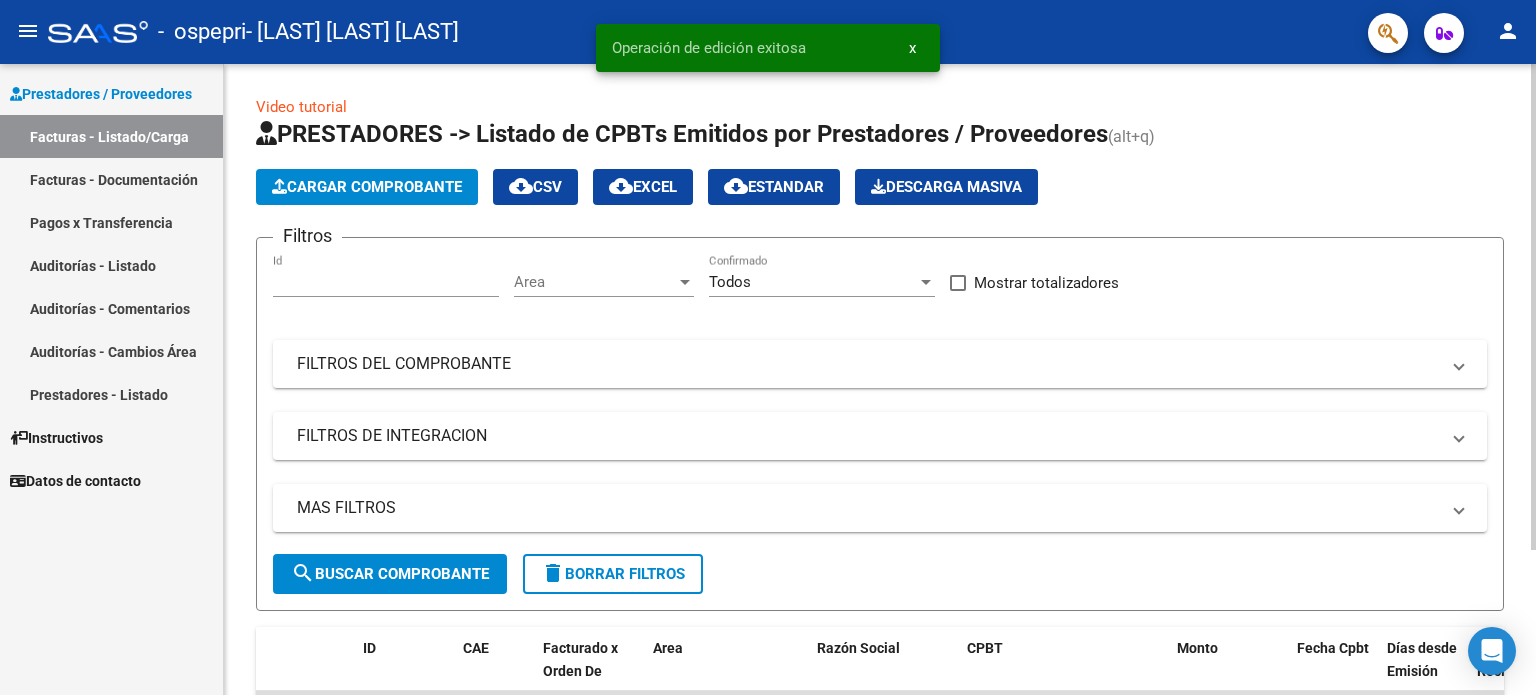 click on "Cargar Comprobante" 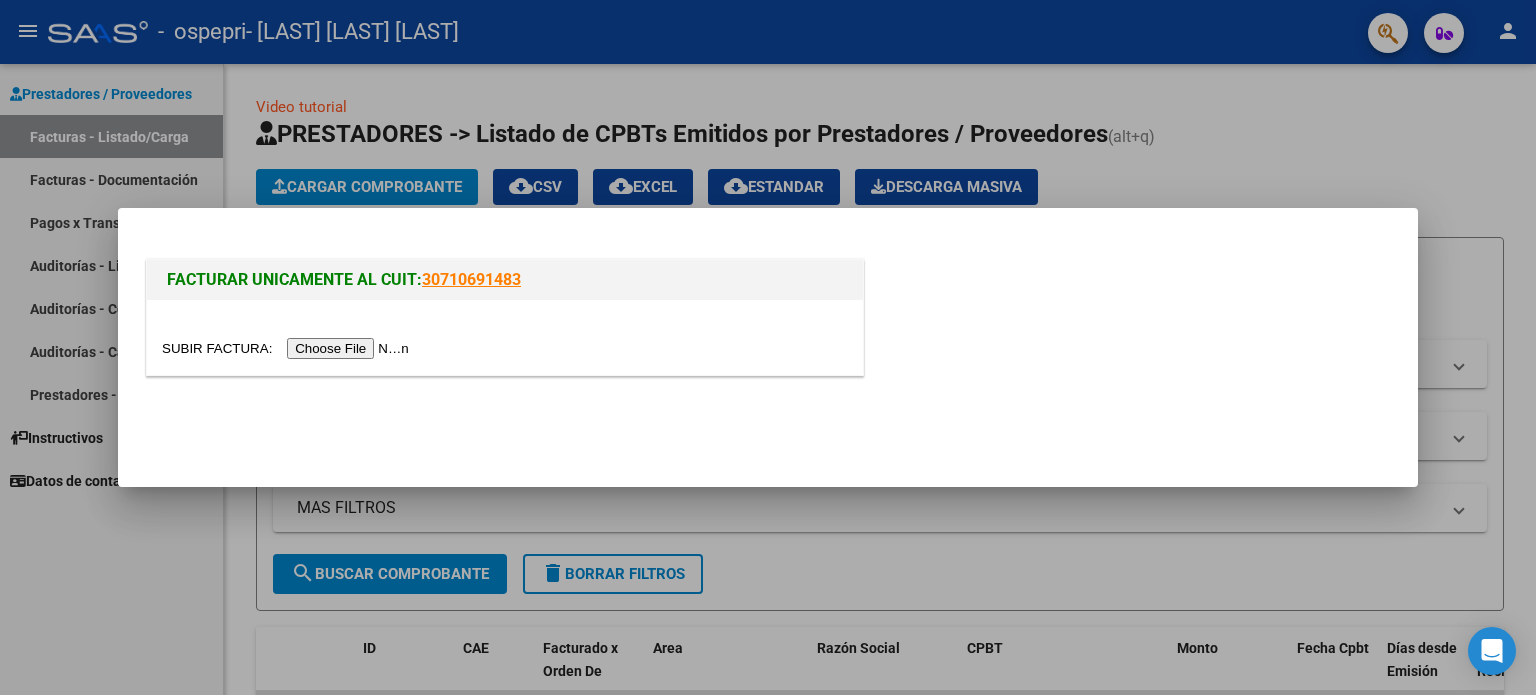 click at bounding box center [288, 348] 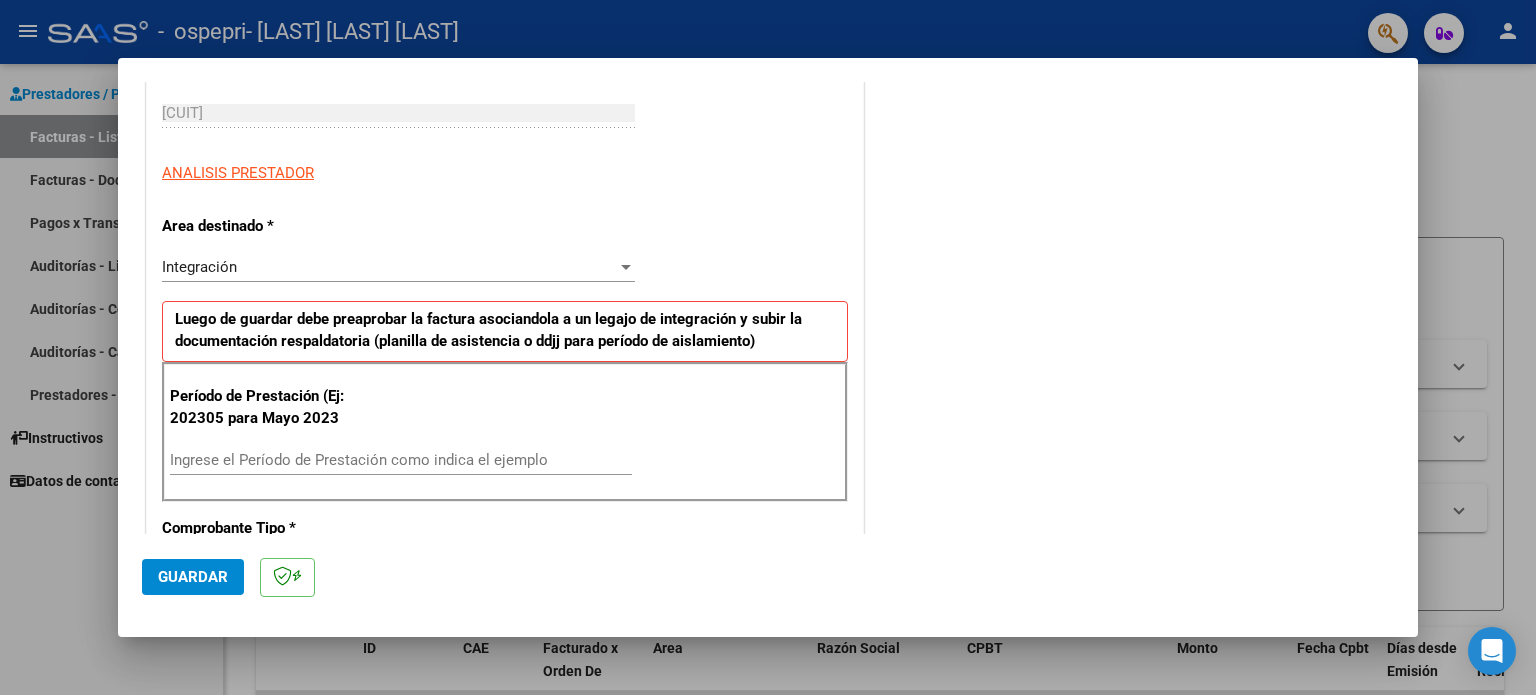 scroll, scrollTop: 318, scrollLeft: 0, axis: vertical 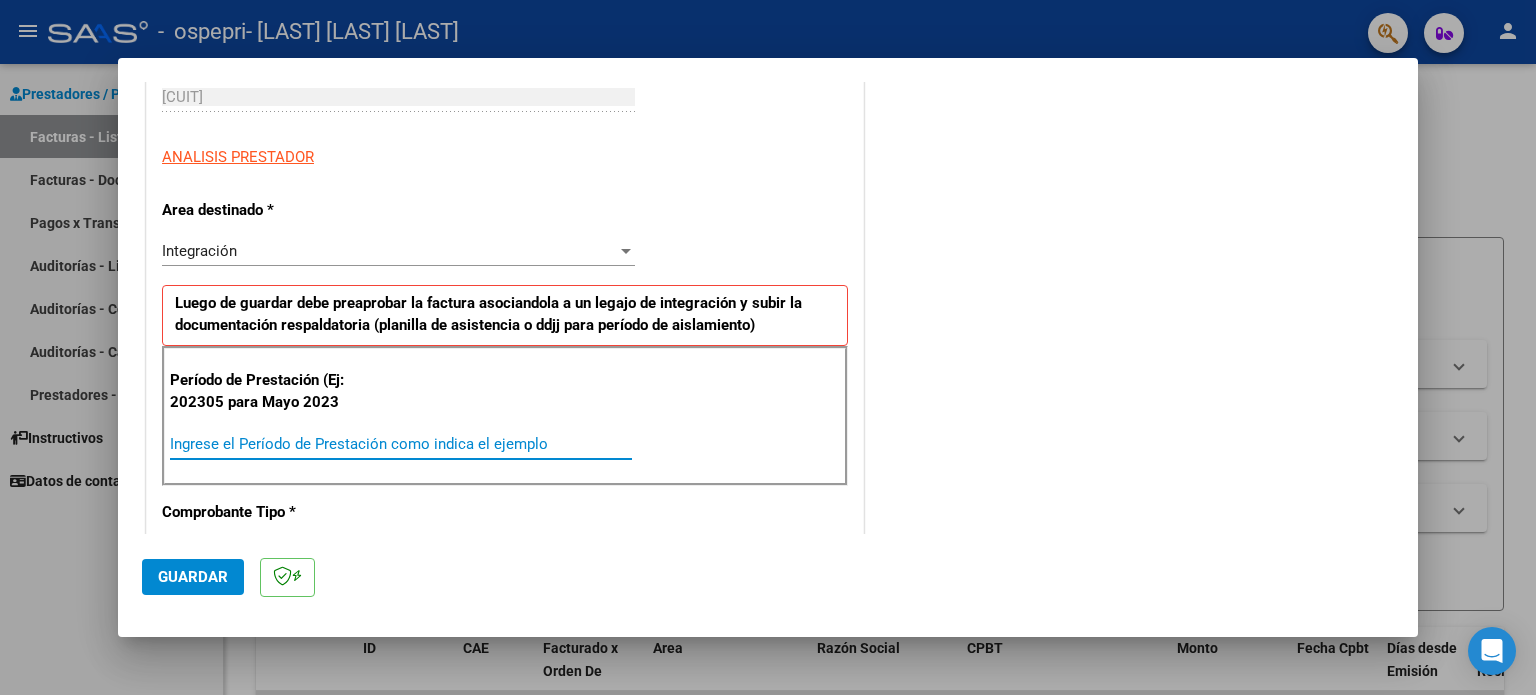 click on "Ingrese el Período de Prestación como indica el ejemplo" at bounding box center [401, 444] 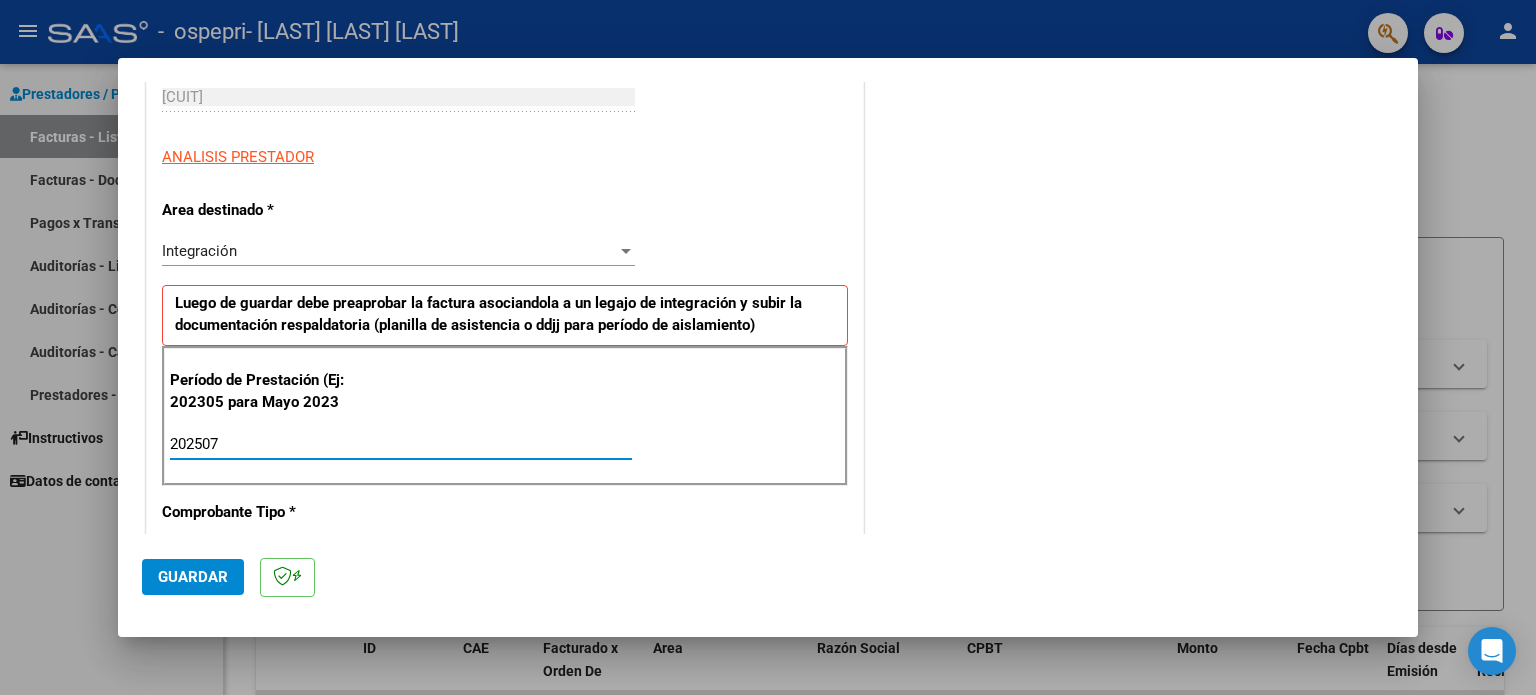 type on "202507" 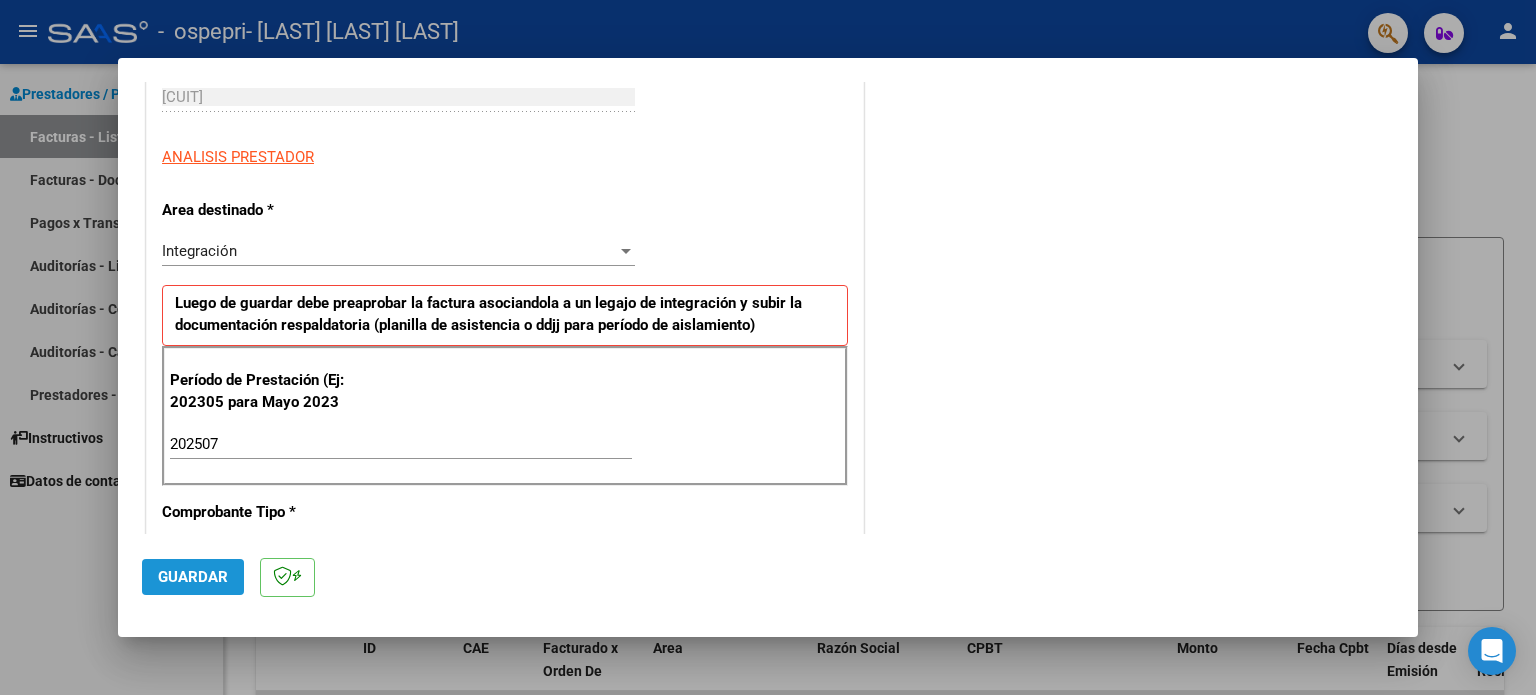 click on "Guardar" 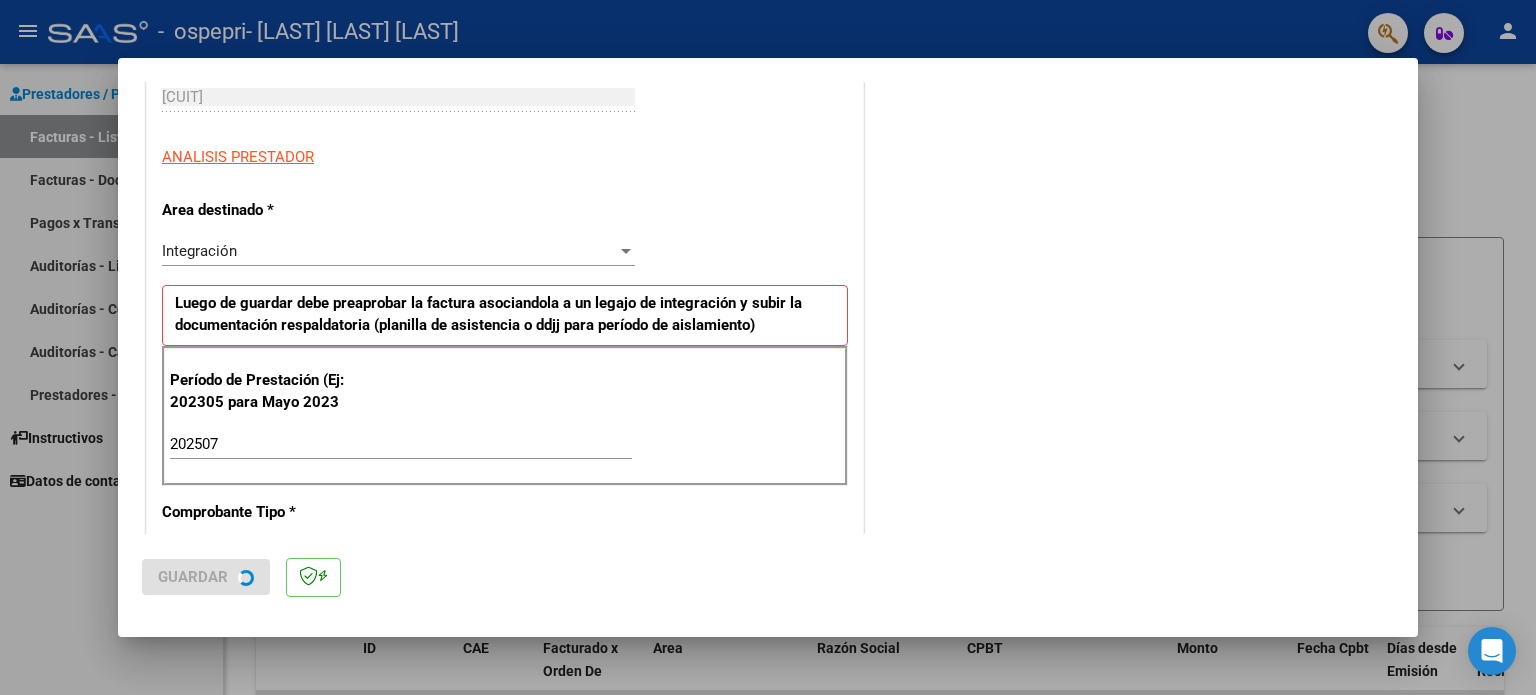 scroll, scrollTop: 0, scrollLeft: 0, axis: both 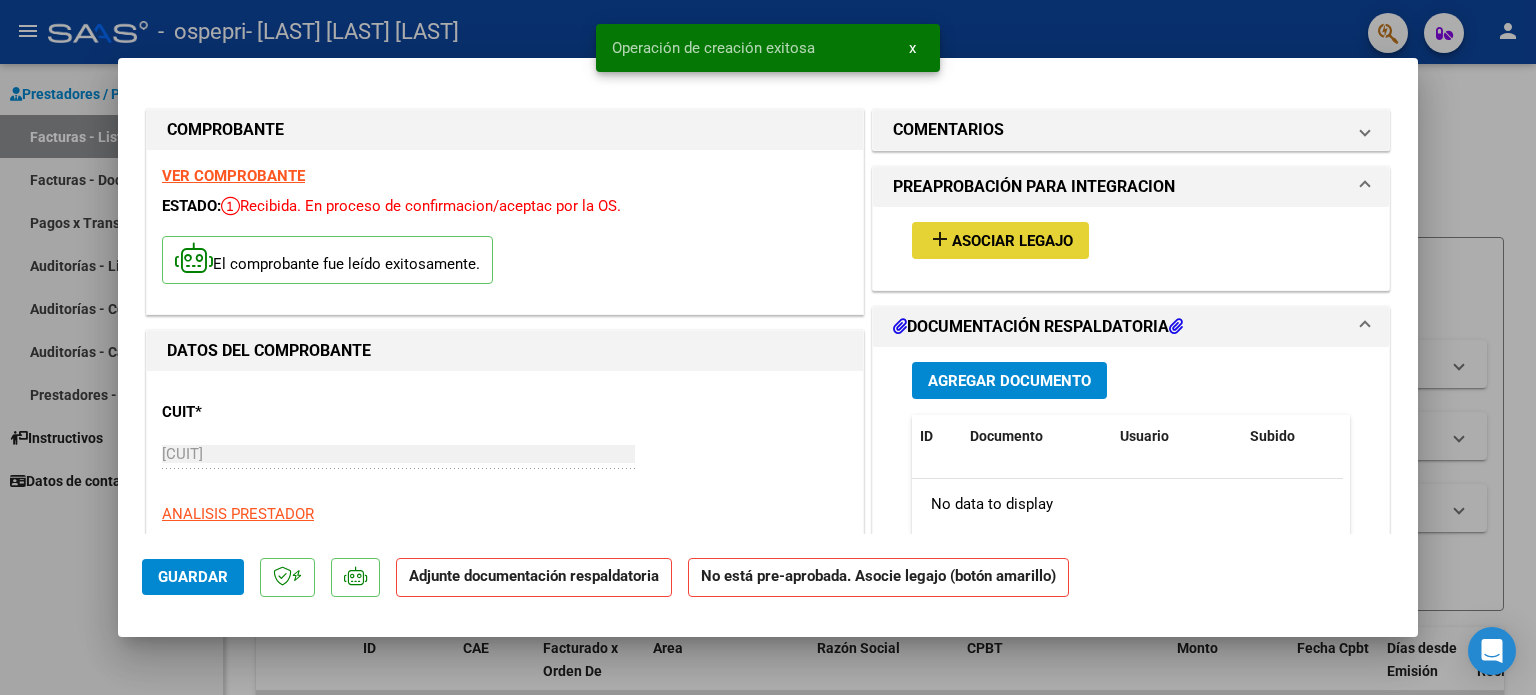 click on "Asociar Legajo" at bounding box center (1012, 241) 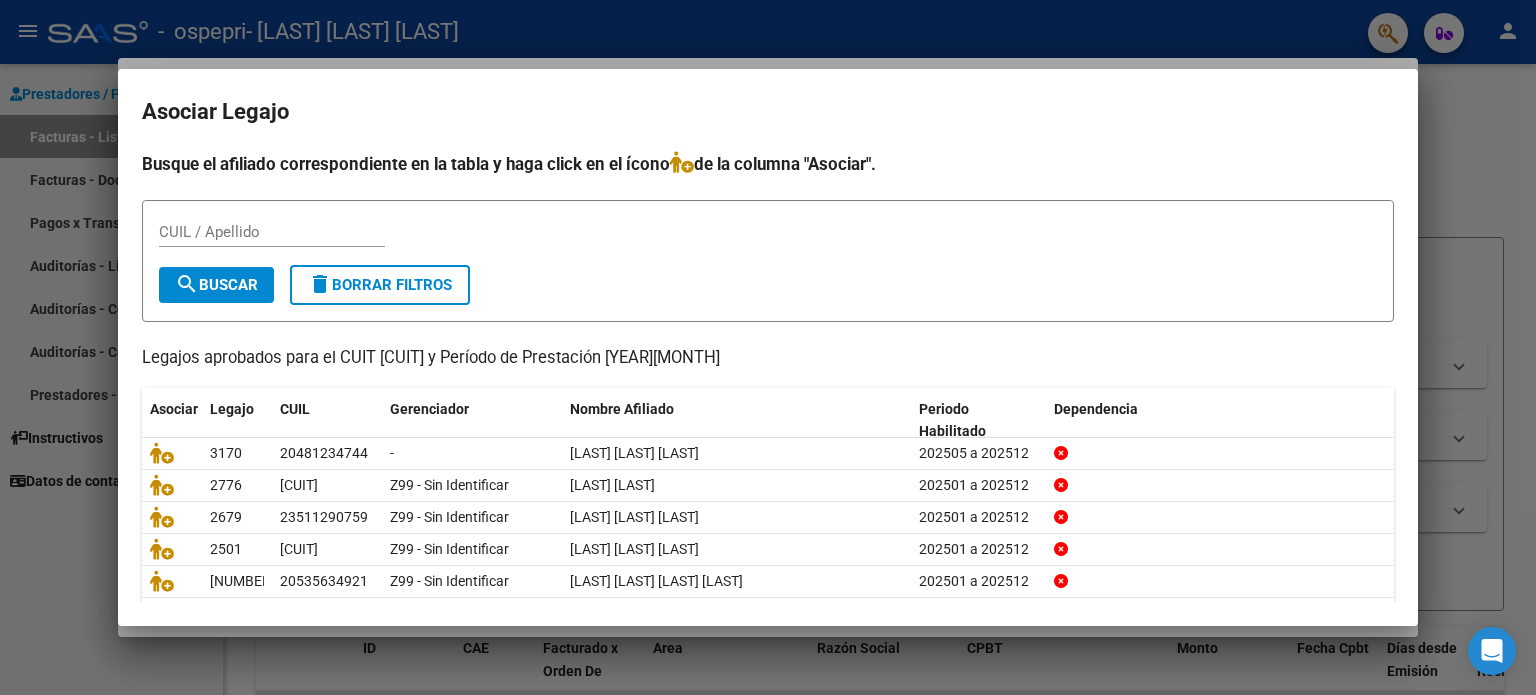 scroll, scrollTop: 67, scrollLeft: 0, axis: vertical 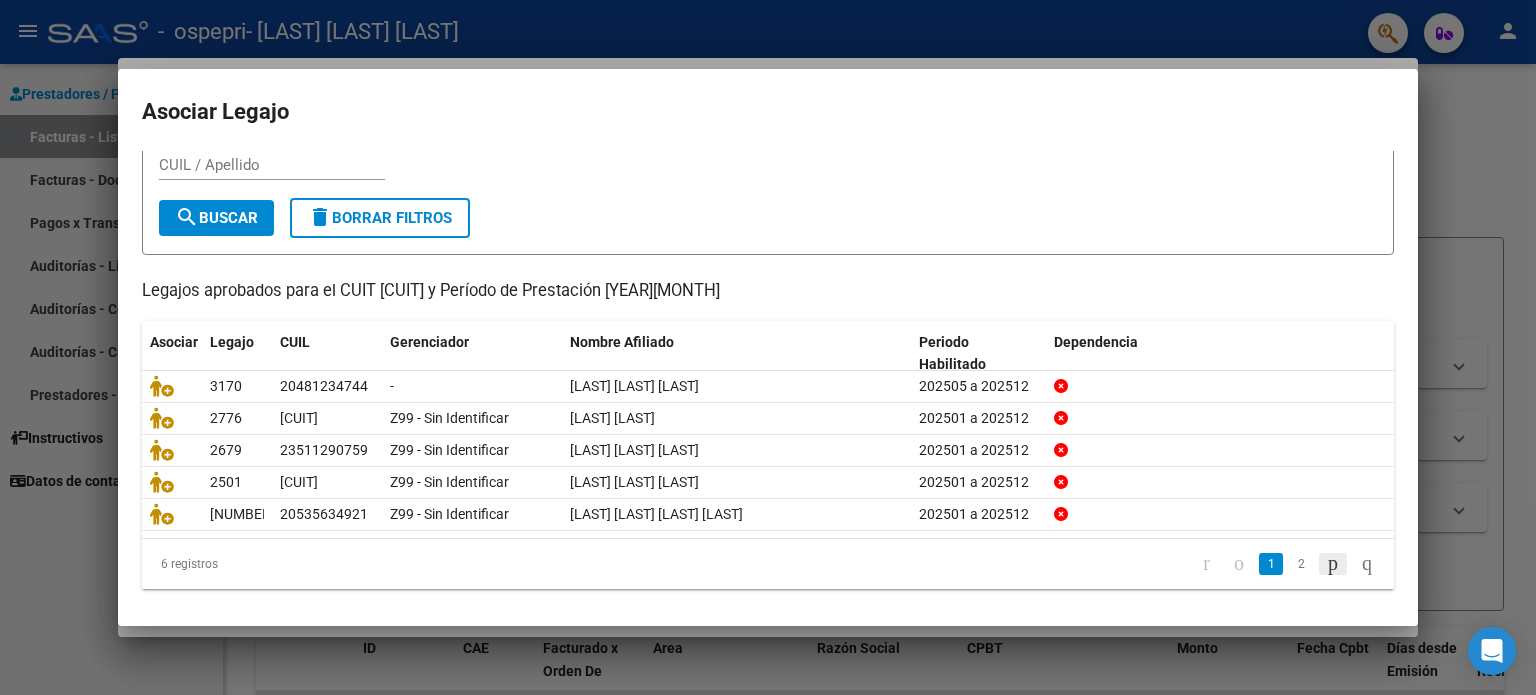 click 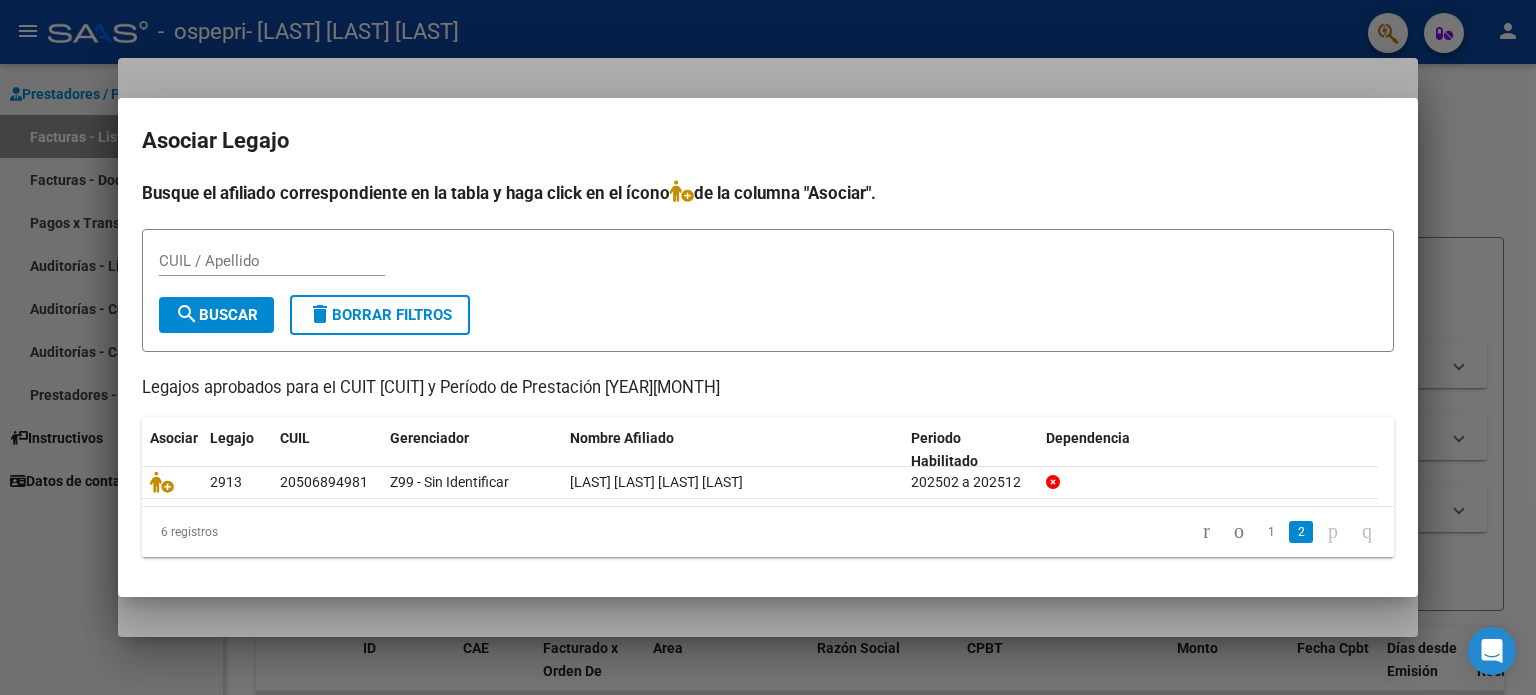 scroll, scrollTop: 0, scrollLeft: 0, axis: both 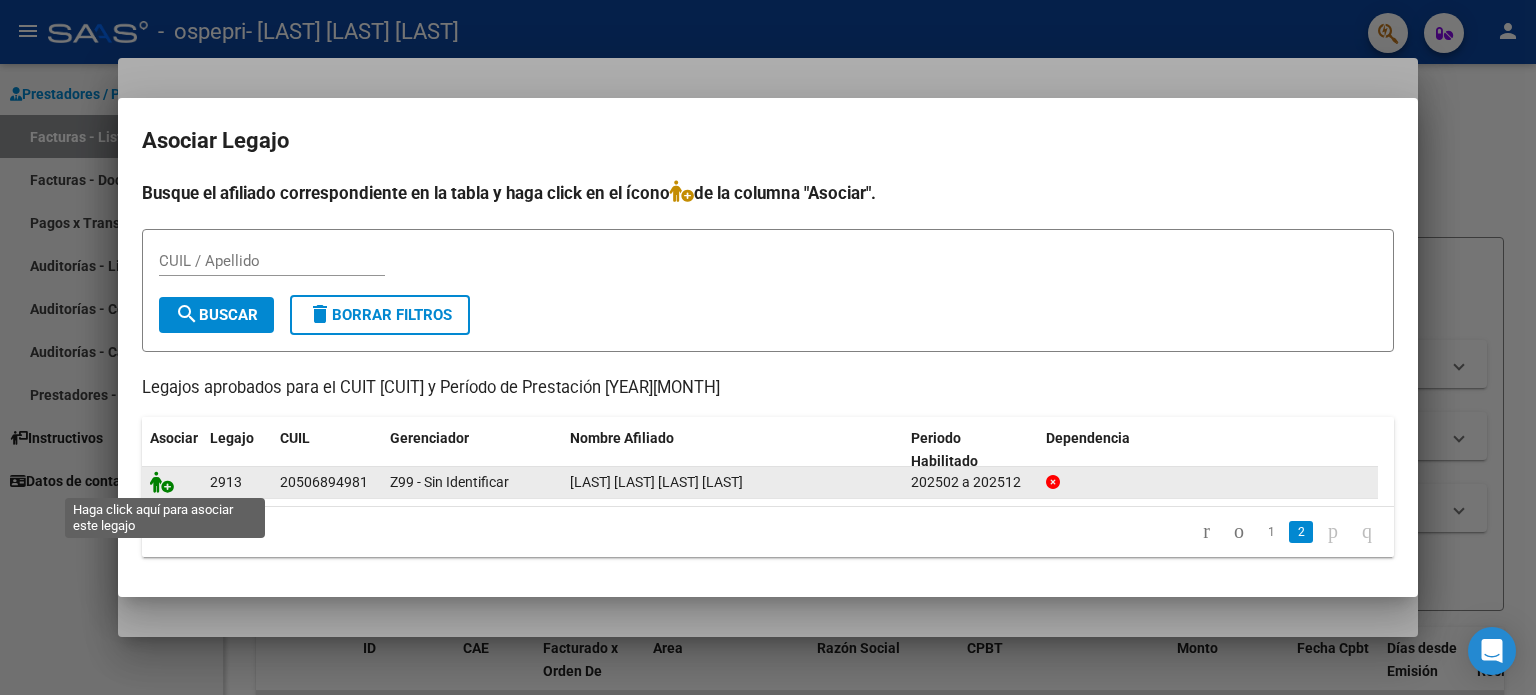 click 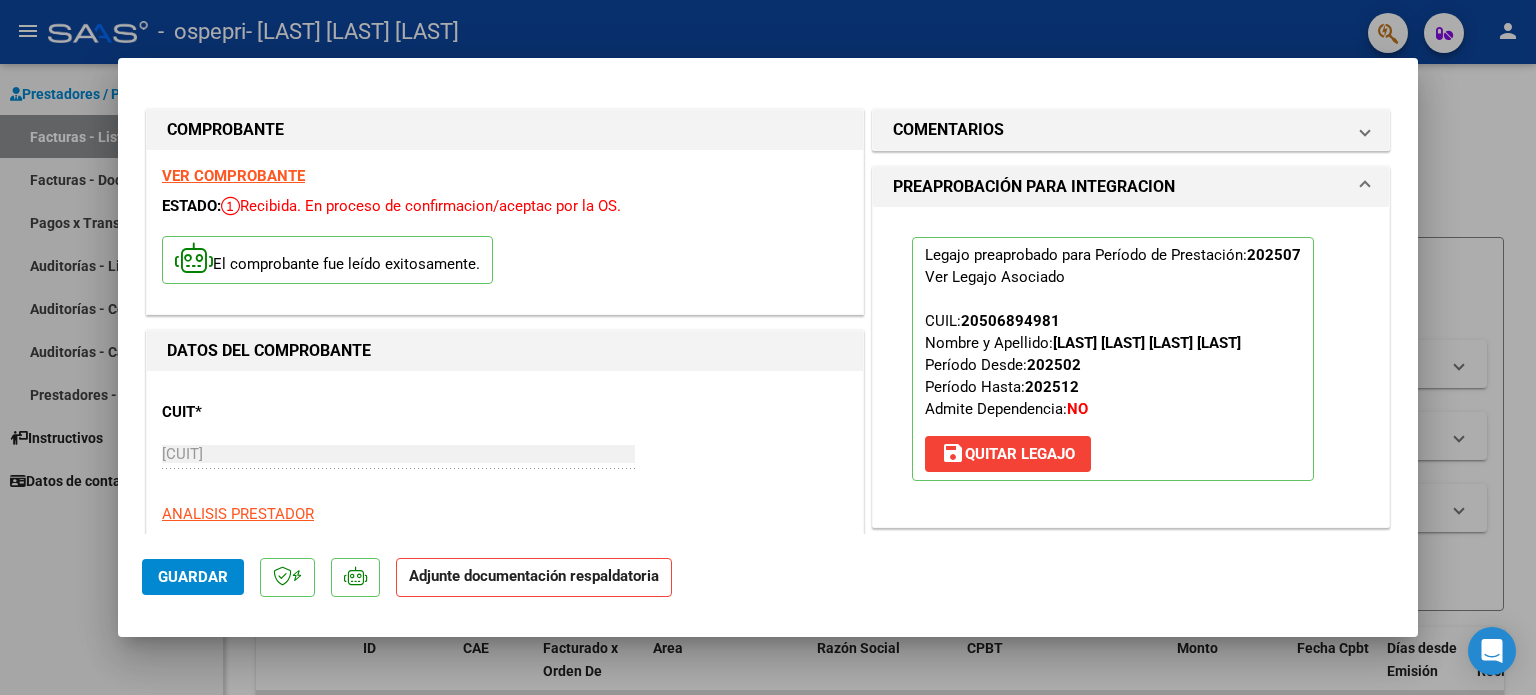 scroll, scrollTop: 395, scrollLeft: 0, axis: vertical 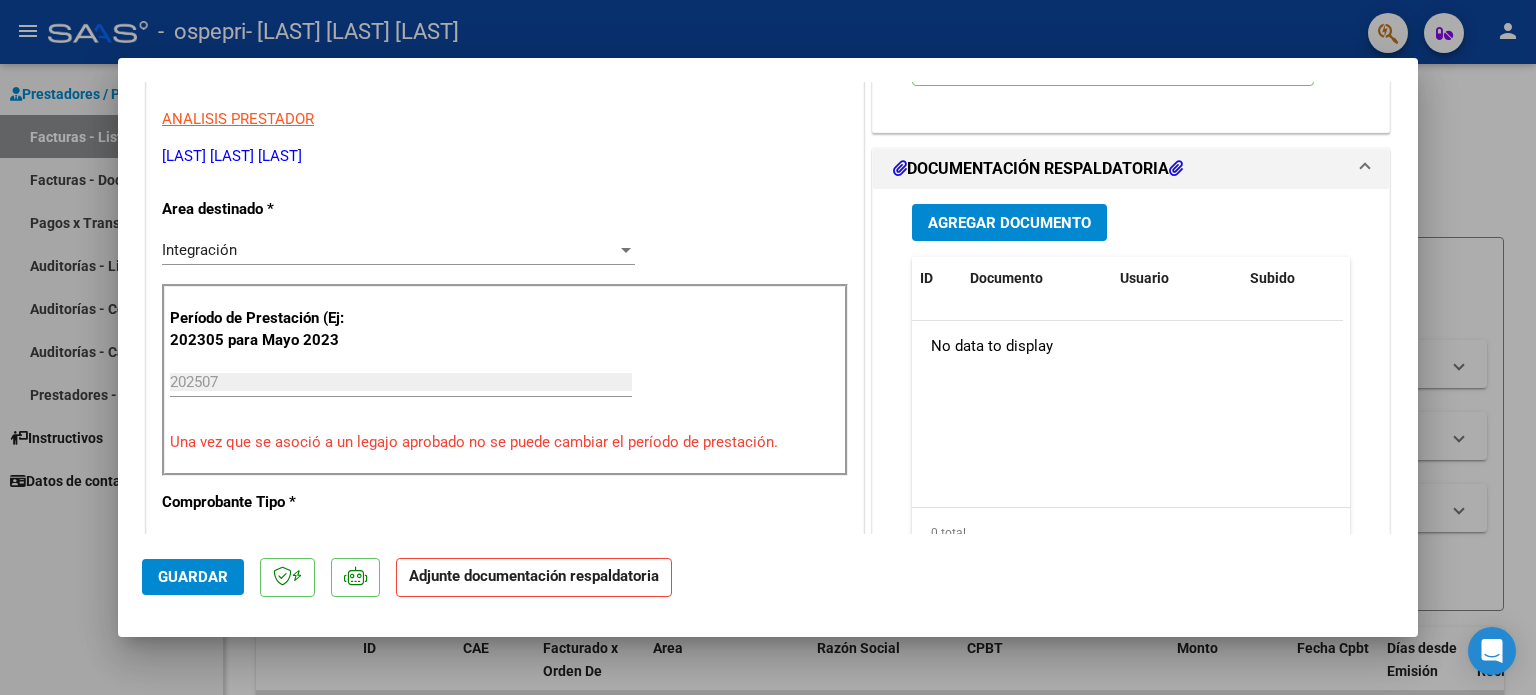 click on "Agregar Documento" at bounding box center [1009, 223] 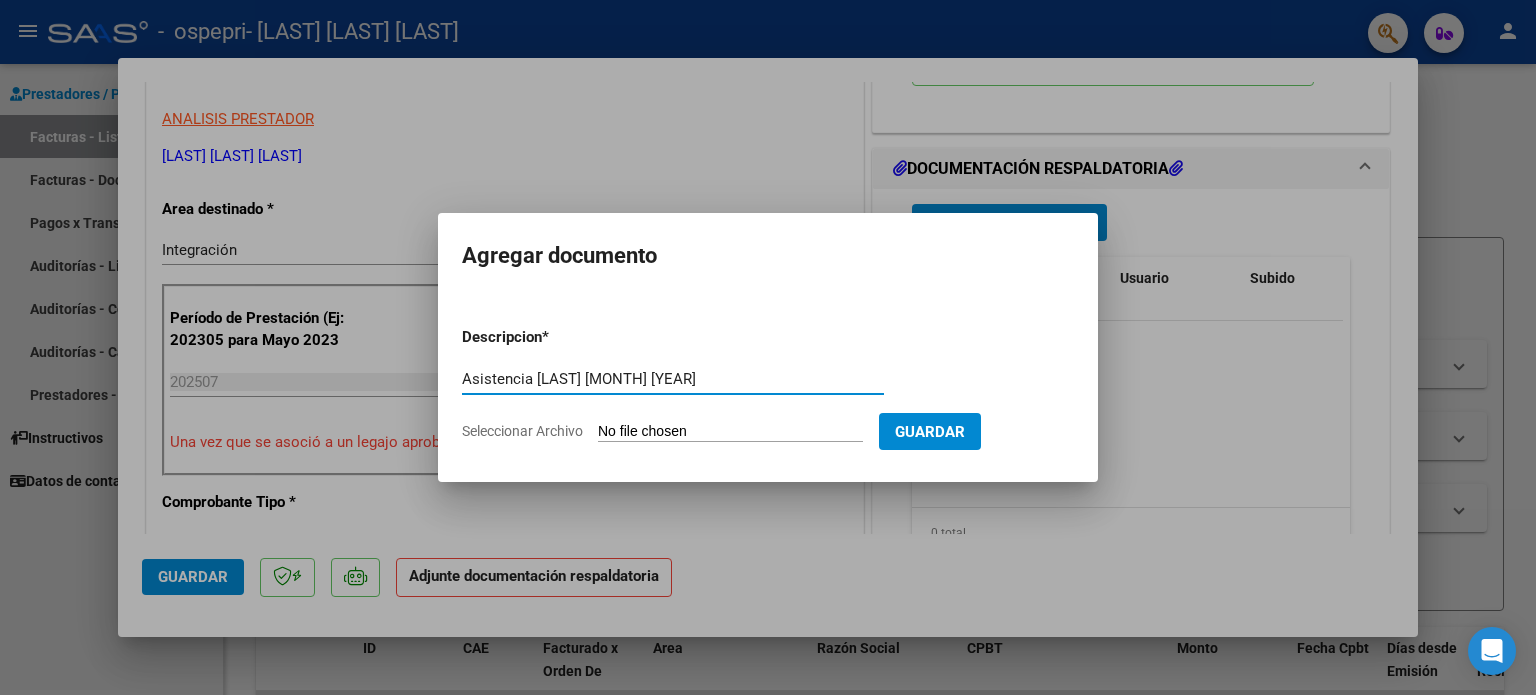 type on "Asistencia [LAST] [MONTH] [YEAR]" 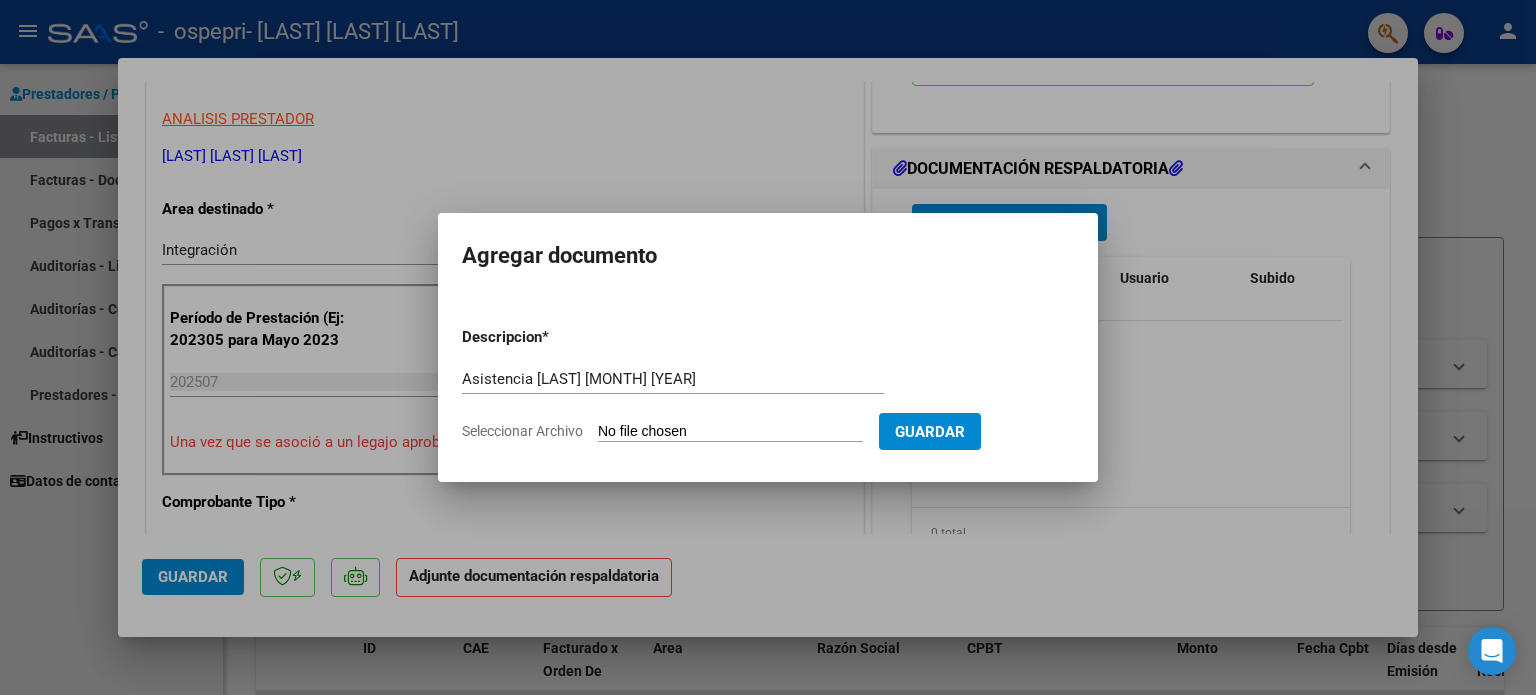 click on "Seleccionar Archivo" at bounding box center [730, 432] 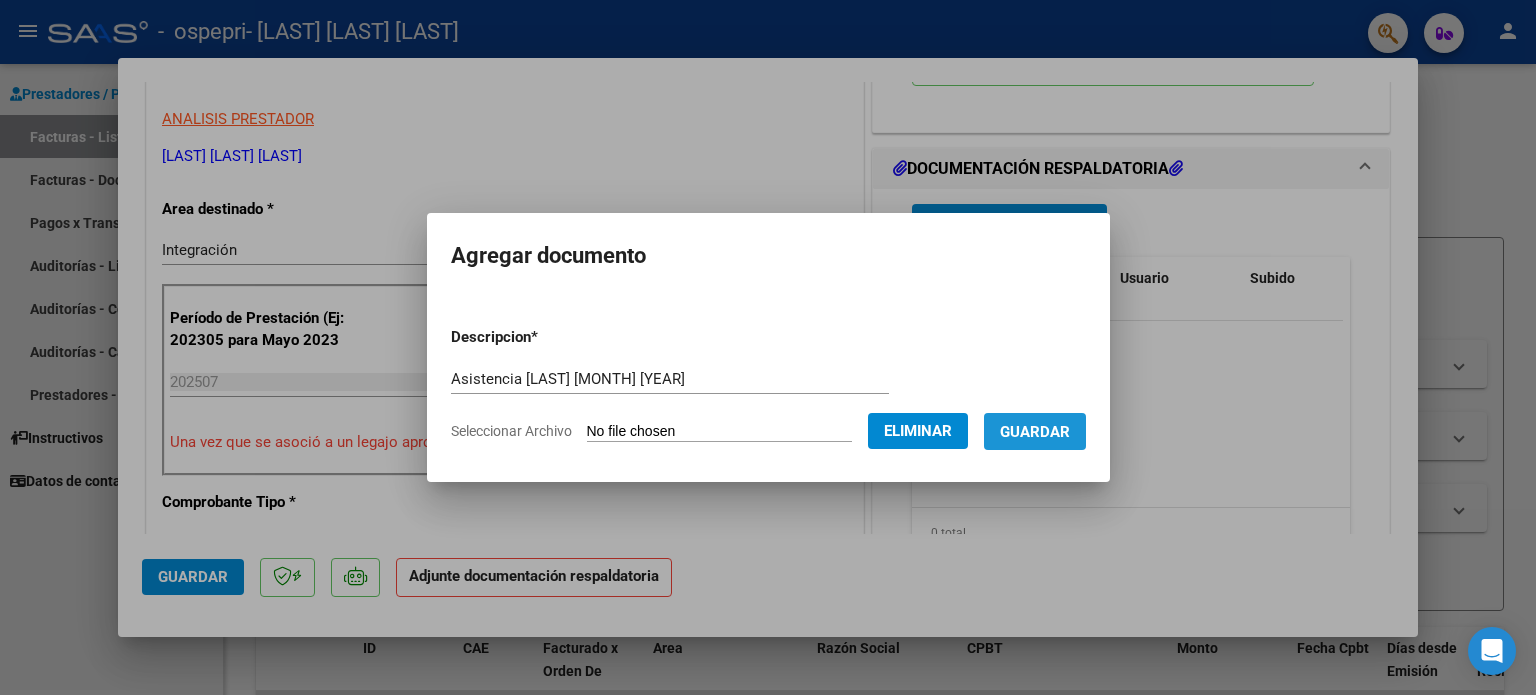 click on "Guardar" at bounding box center [1035, 431] 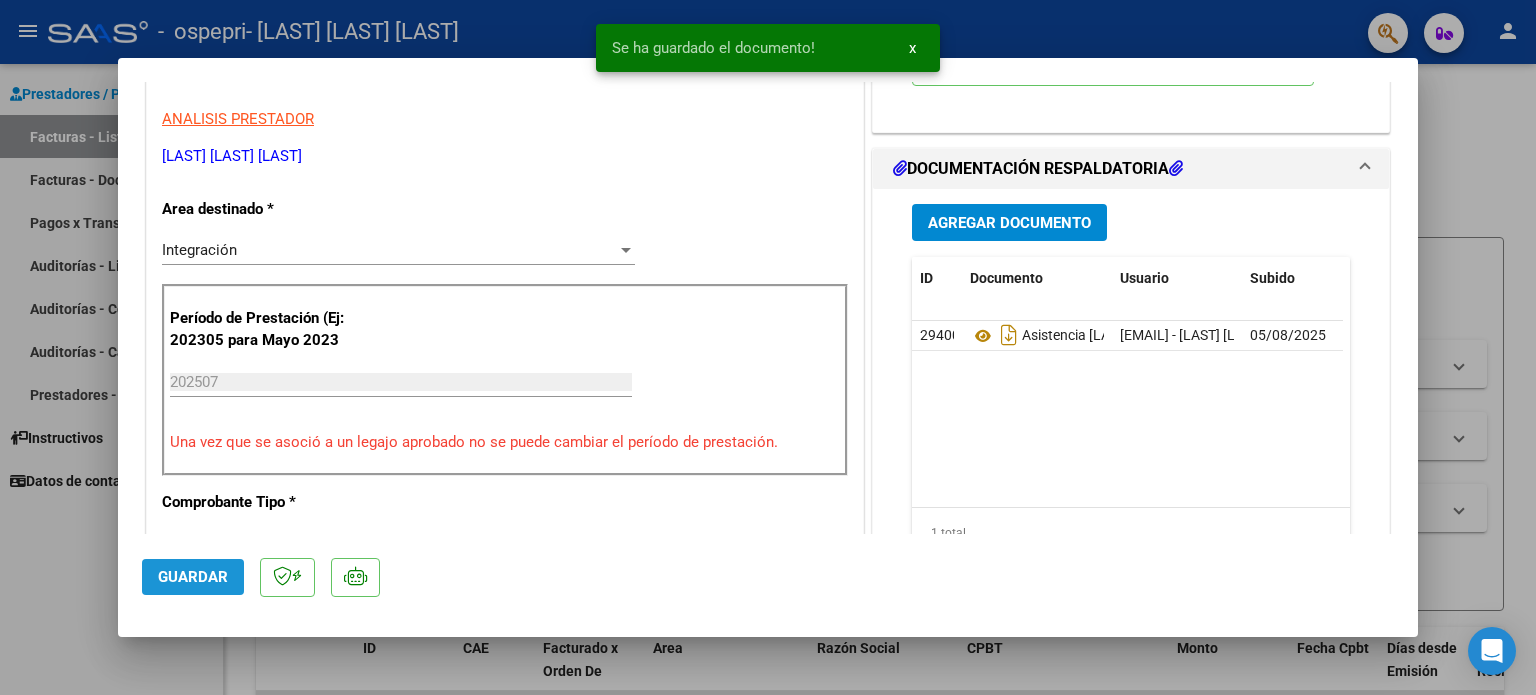 click on "Guardar" 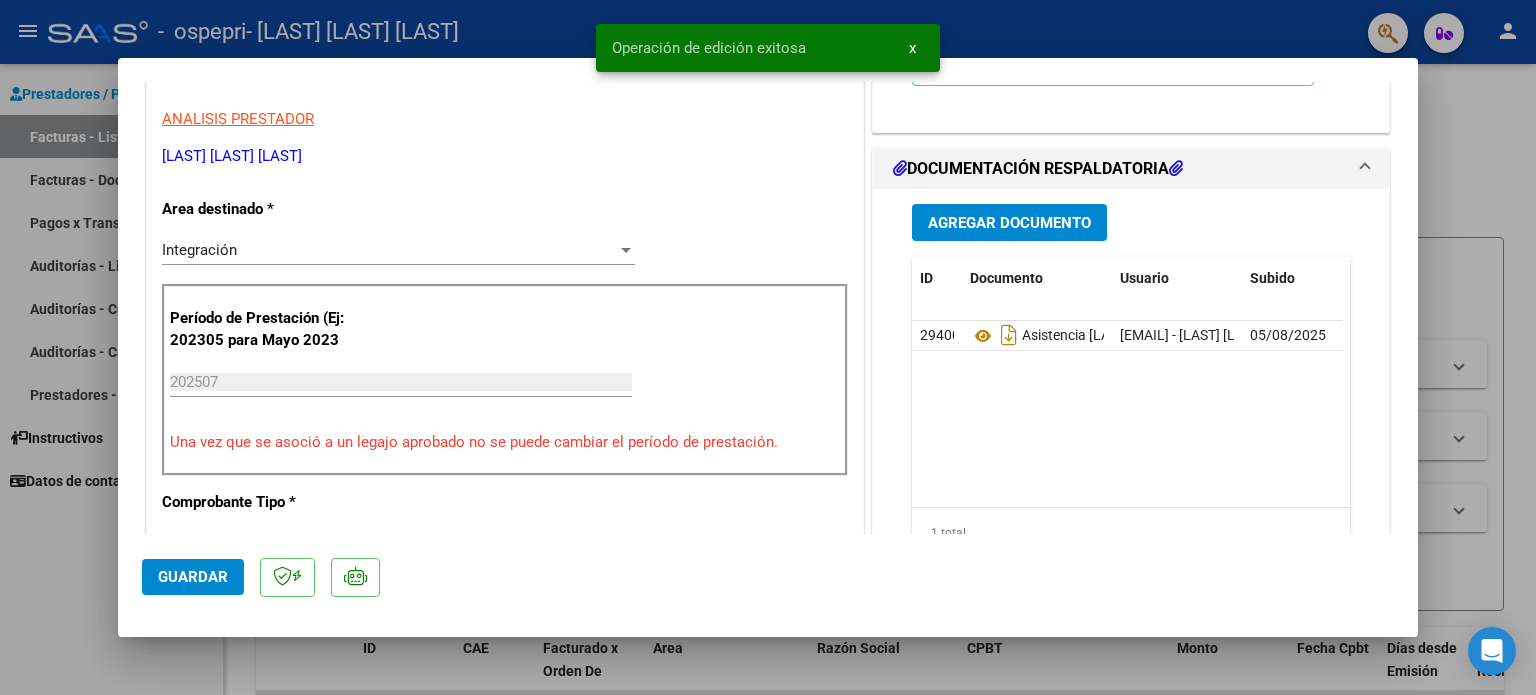click on "Guardar" 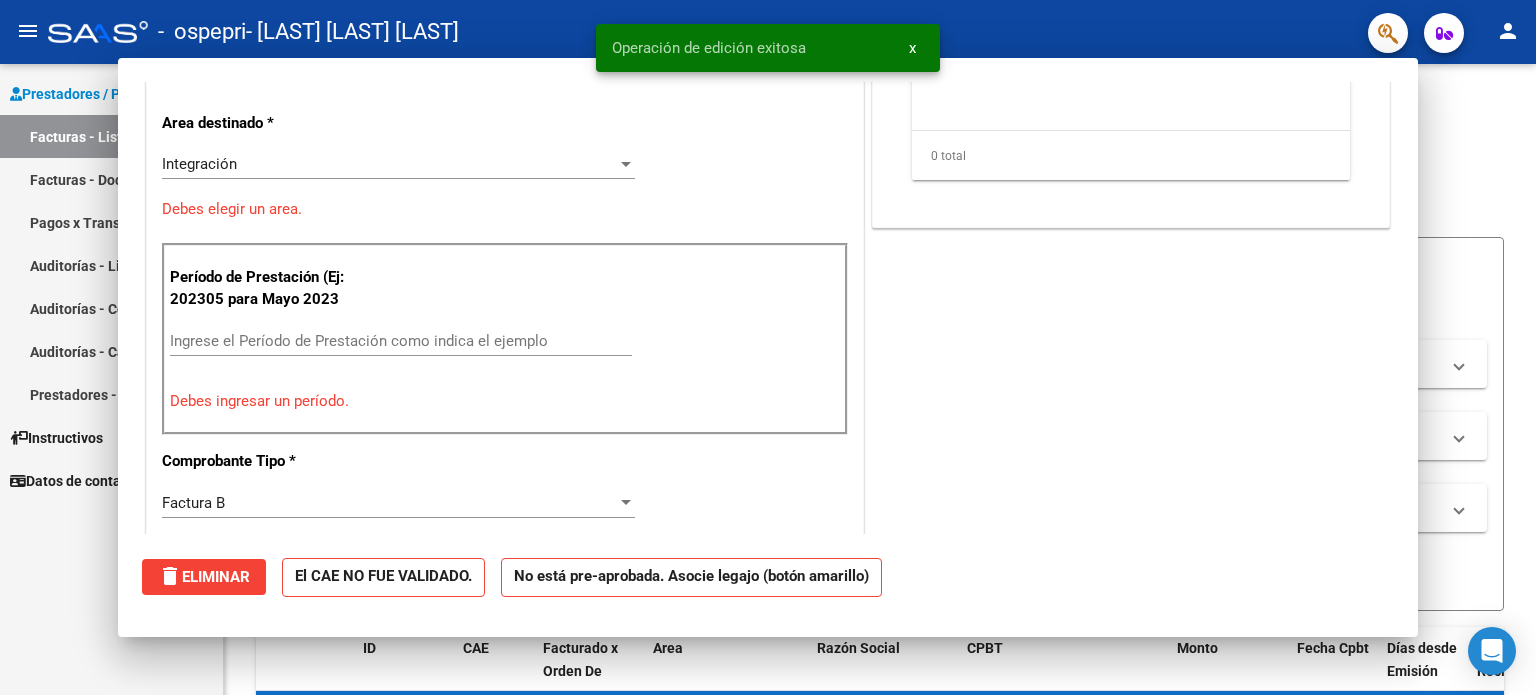 scroll, scrollTop: 0, scrollLeft: 0, axis: both 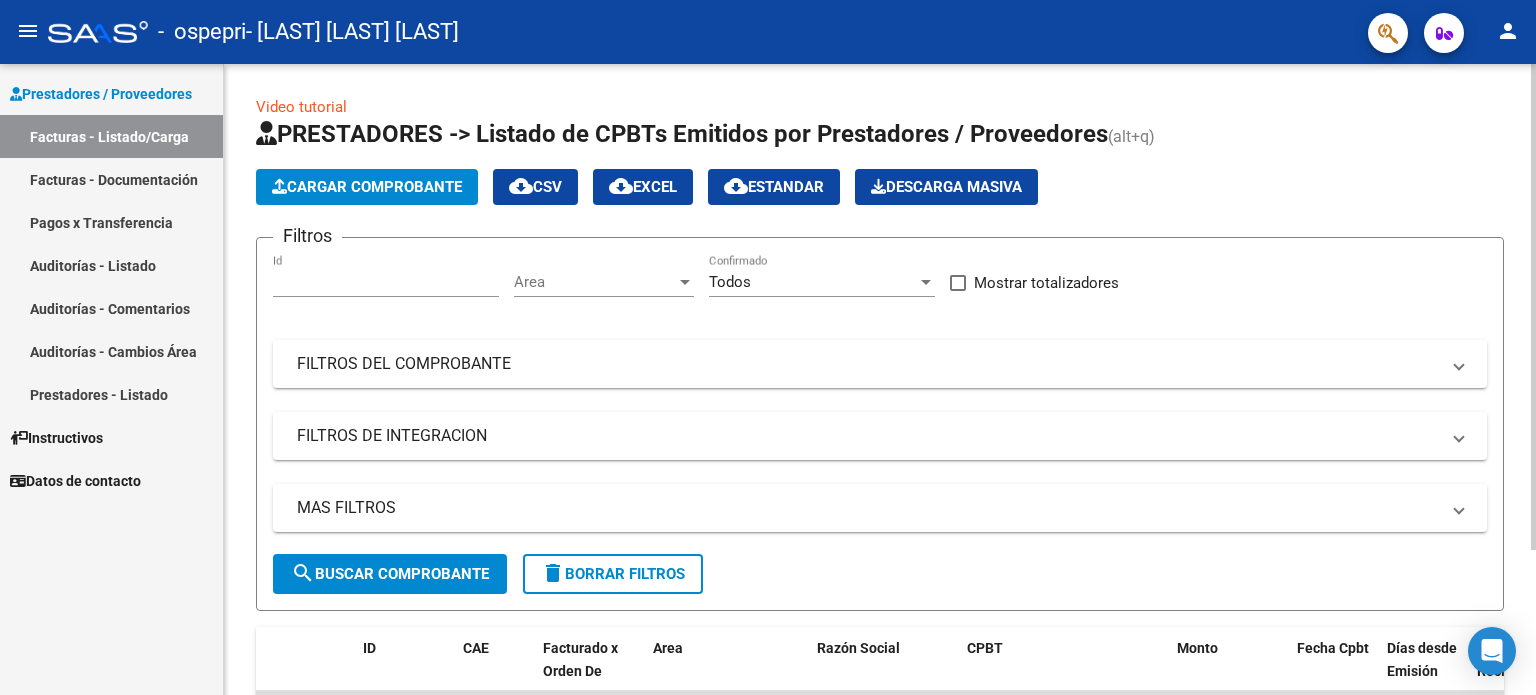 click on "Filtros 168636 Id Area Area Todos Confirmado Muestra totalizadores FILTROS DEL COMPROBANTE Comprobante Tipo Comprobante Tipo Start date – End date Fec. Comprobante Desde / Hasta Días Emisión Desde(cant. días) Días Emisión Hasta(cant. días) CUIT / Razón Social Pto. Venta Nro. Comprobante Código SSS CAE Válido CAE Válido Todos Cargado Módulo Hosp. Todos Tiene facturacion Apócrifa Hospital Refes FILTROS DE INTEGRACION Período De Prestación Campos del Archivo de Rendición Devuelto x SSS (dr_envio) Todos Rendido x SSS (dr_envio) Tipo de Registro Tipo de Registro Período Presentación Período Presentación Campos del Legajo Asociado (preaprobación) Afiliado Legajo (cuil/nombre) Todos Solo facturas preaprobadas MAS FILTROS Todos Con Doc. Respaldatoria Todos Con Trazabilidad Todos Asociado a Expediente Sur Auditoría Auditoría Auditoría Id Start date – End date Auditoría Confirmada Desde / Hasta Start date – End date Start date –" 